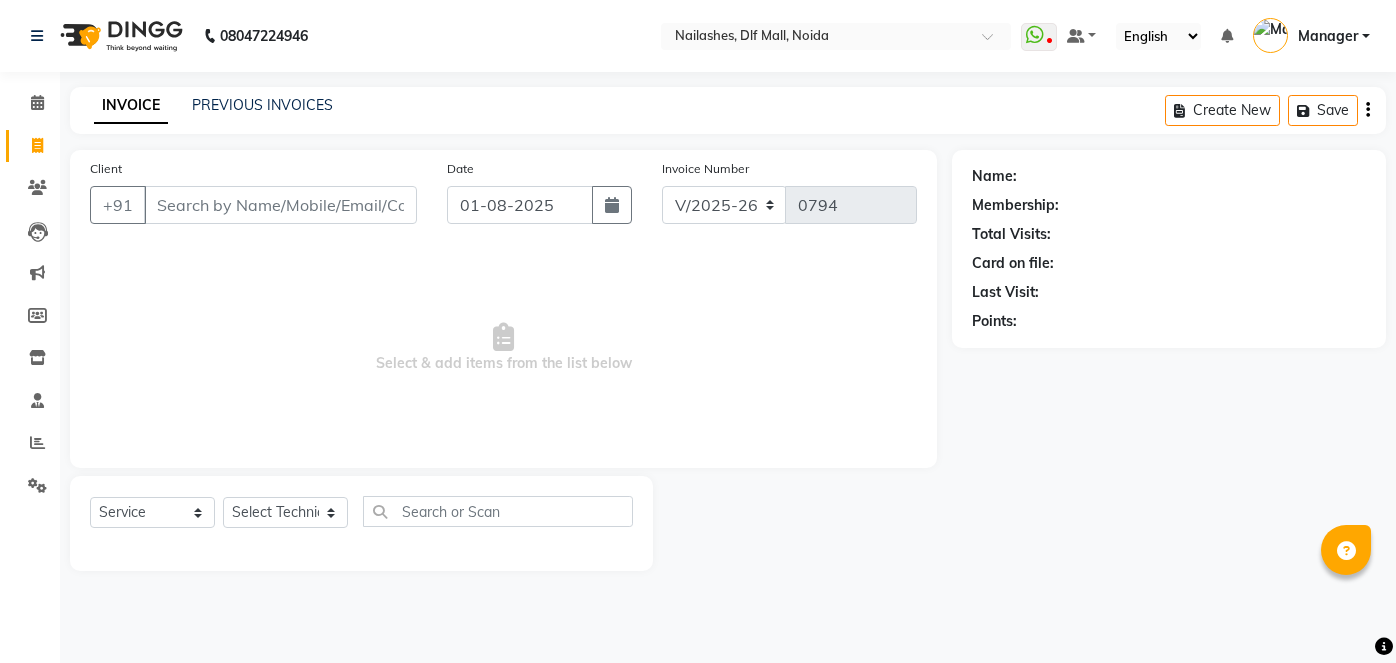 select on "5188" 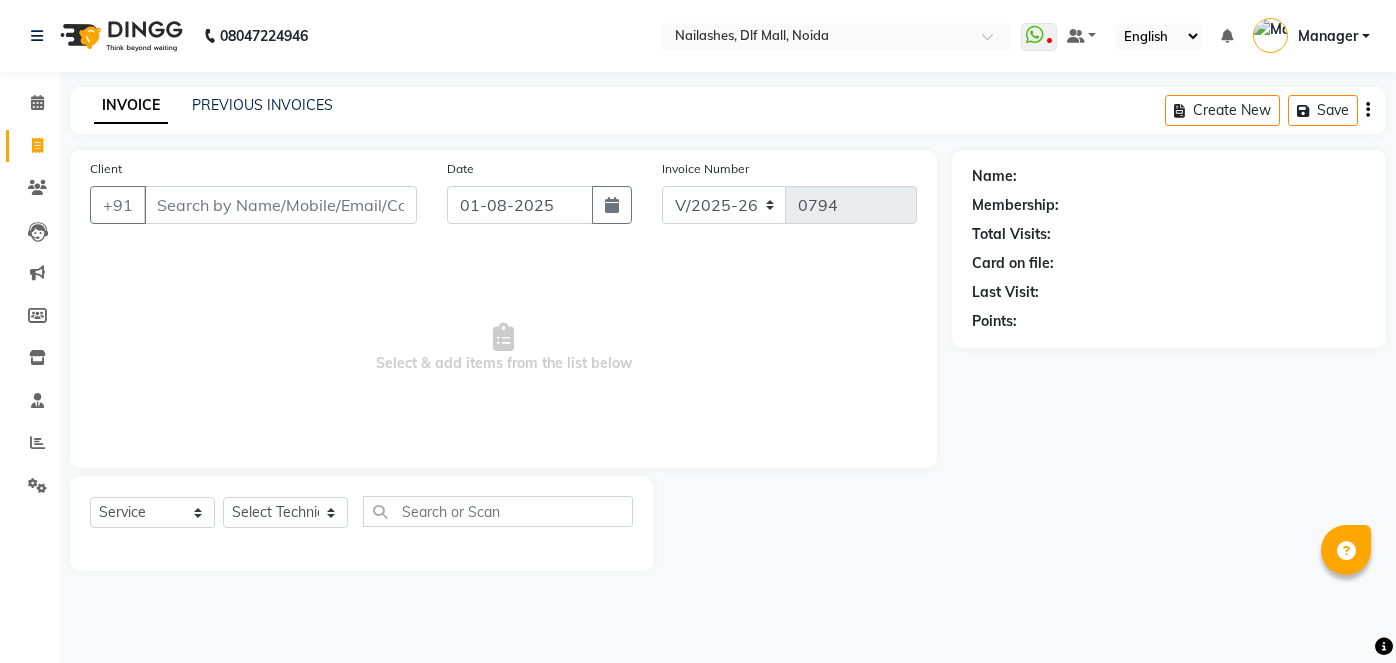 scroll, scrollTop: 0, scrollLeft: 0, axis: both 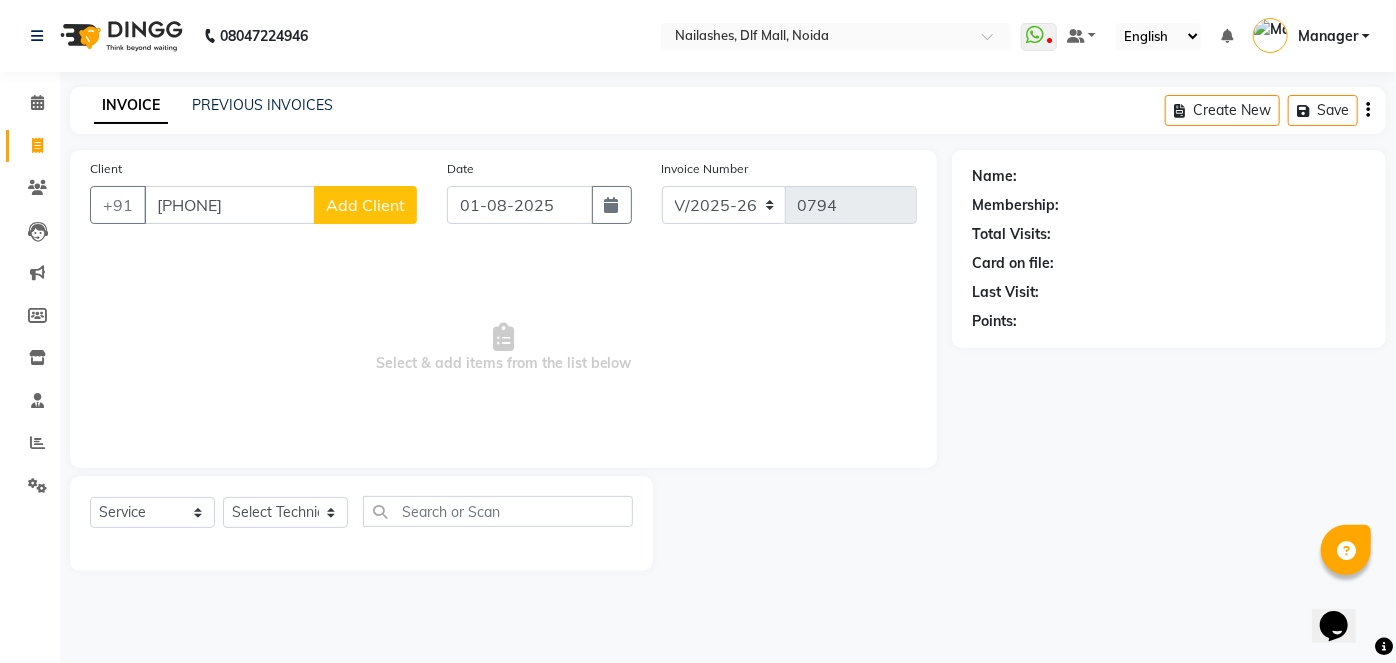 type on "[PHONE]" 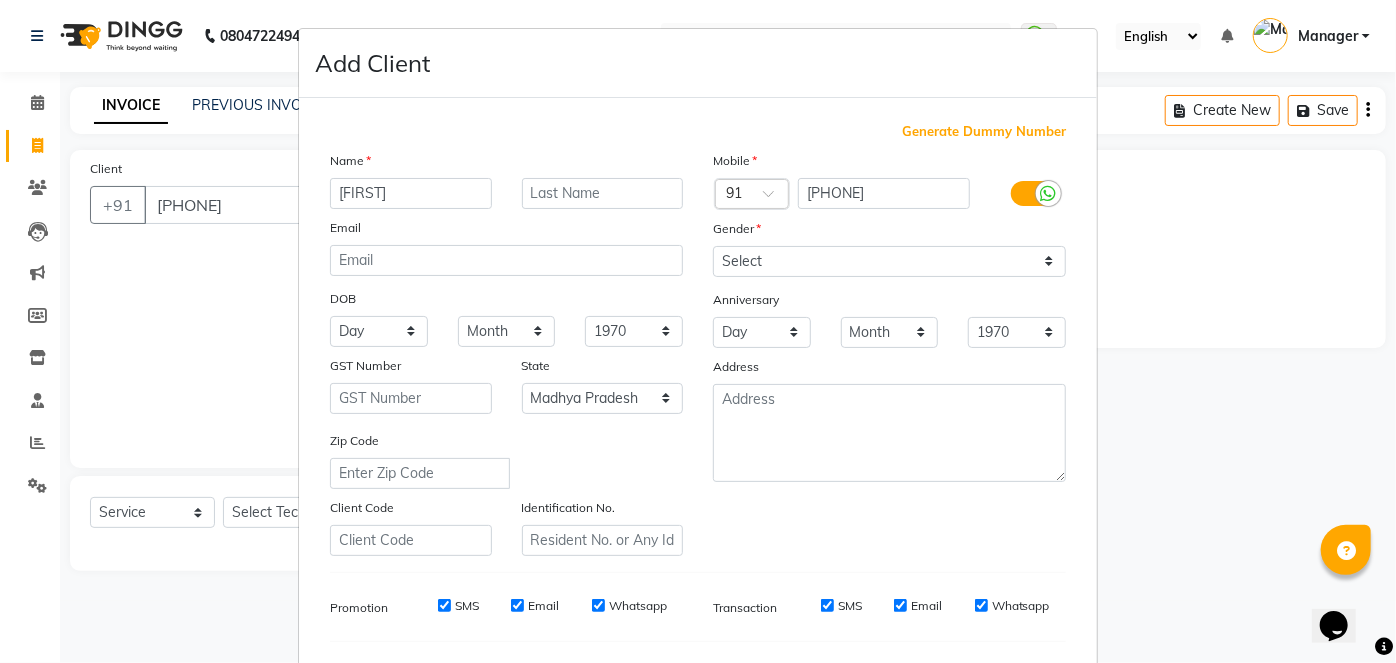 type on "[FIRST]" 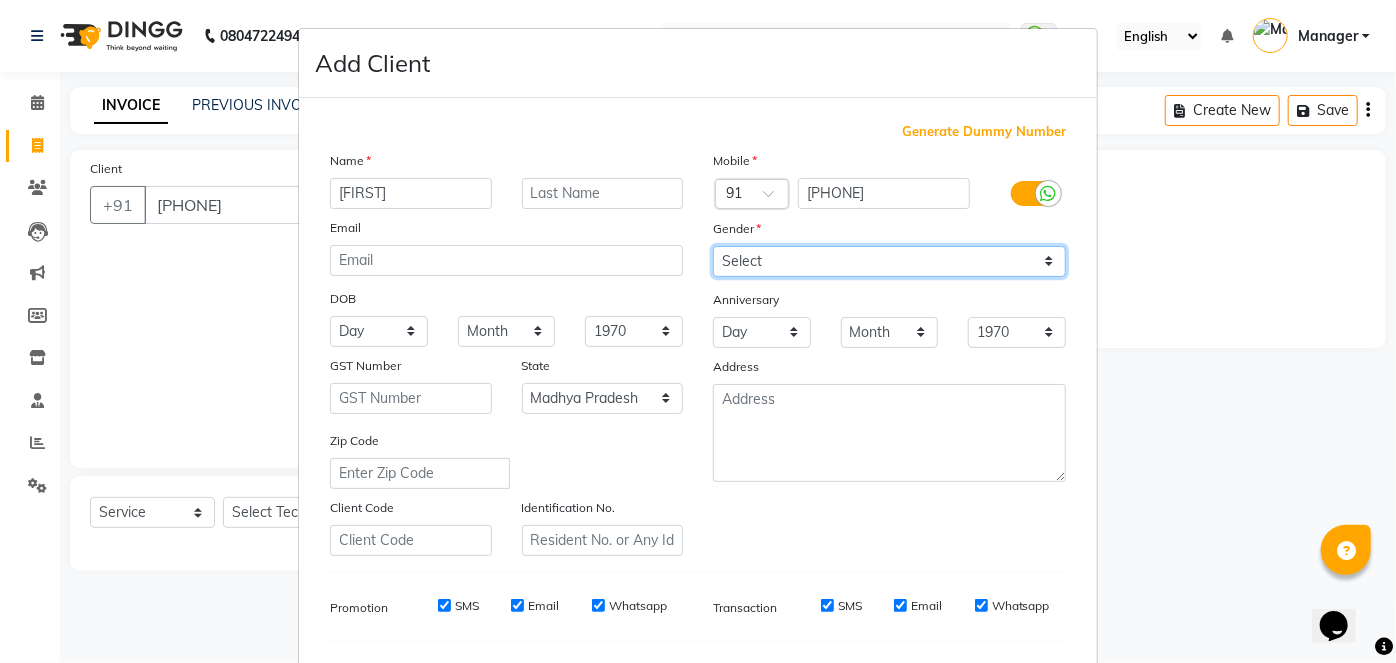 click on "Select Male Female Other Prefer Not To Say" at bounding box center [889, 261] 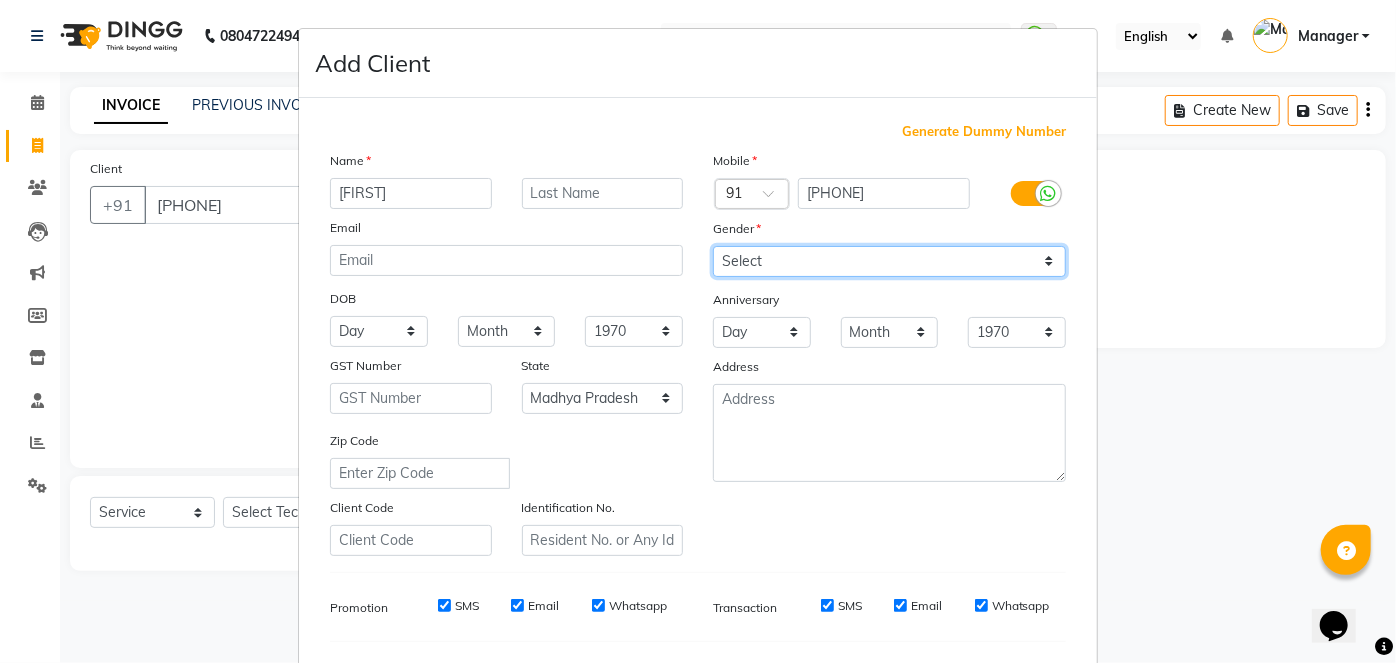 select on "female" 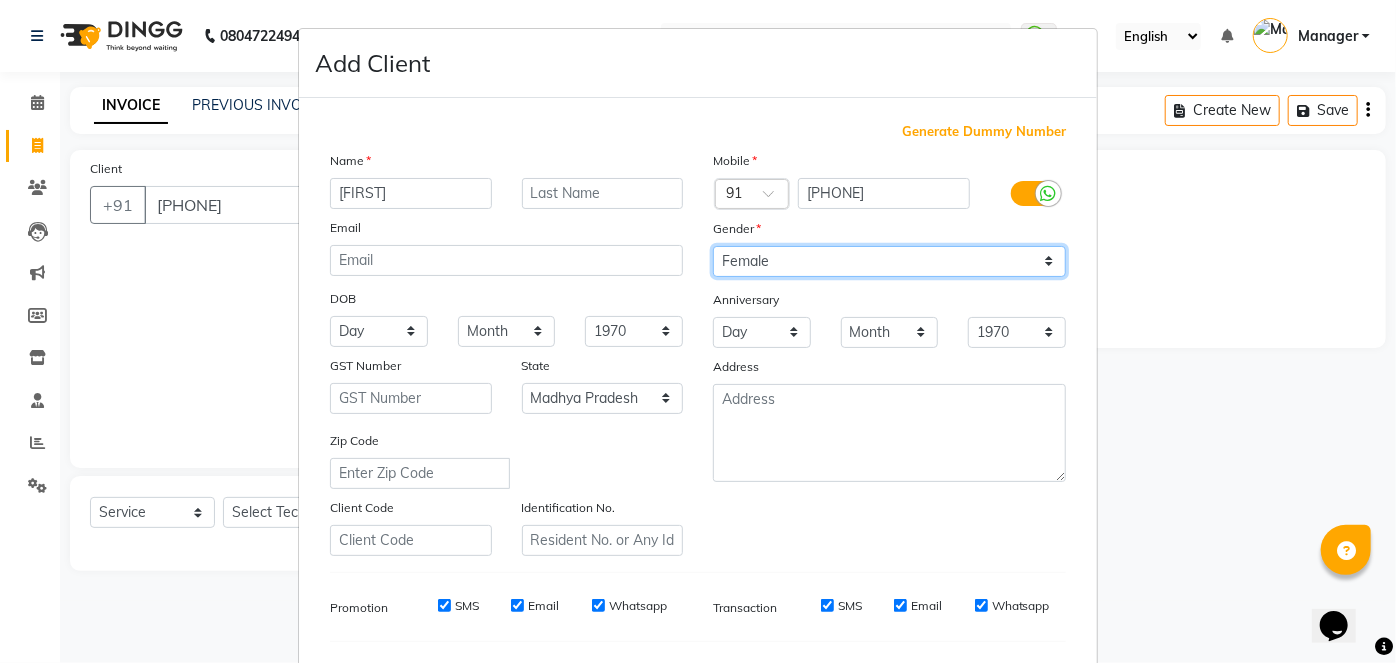 click on "Select Male Female Other Prefer Not To Say" at bounding box center [889, 261] 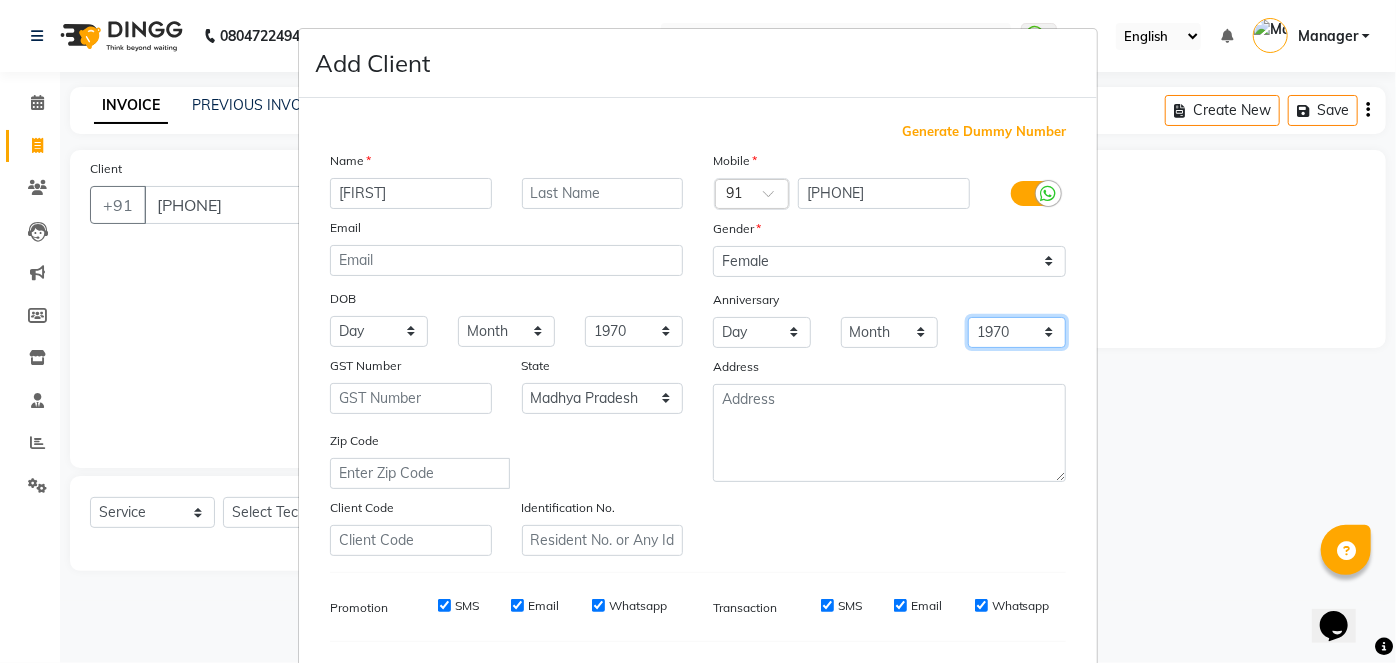click on "1970 1971 1972 1973 1974 1975 1976 1977 1978 1979 1980 1981 1982 1983 1984 1985 1986 1987 1988 1989 1990 1991 1992 1993 1994 1995 1996 1997 1998 1999 2000 2001 2002 2003 2004 2005 2006 2007 2008 2009 2010 2011 2012 2013 2014 2015 2016 2017 2018 2019 2020 2021 2022 2023 2024 2025" at bounding box center (1017, 332) 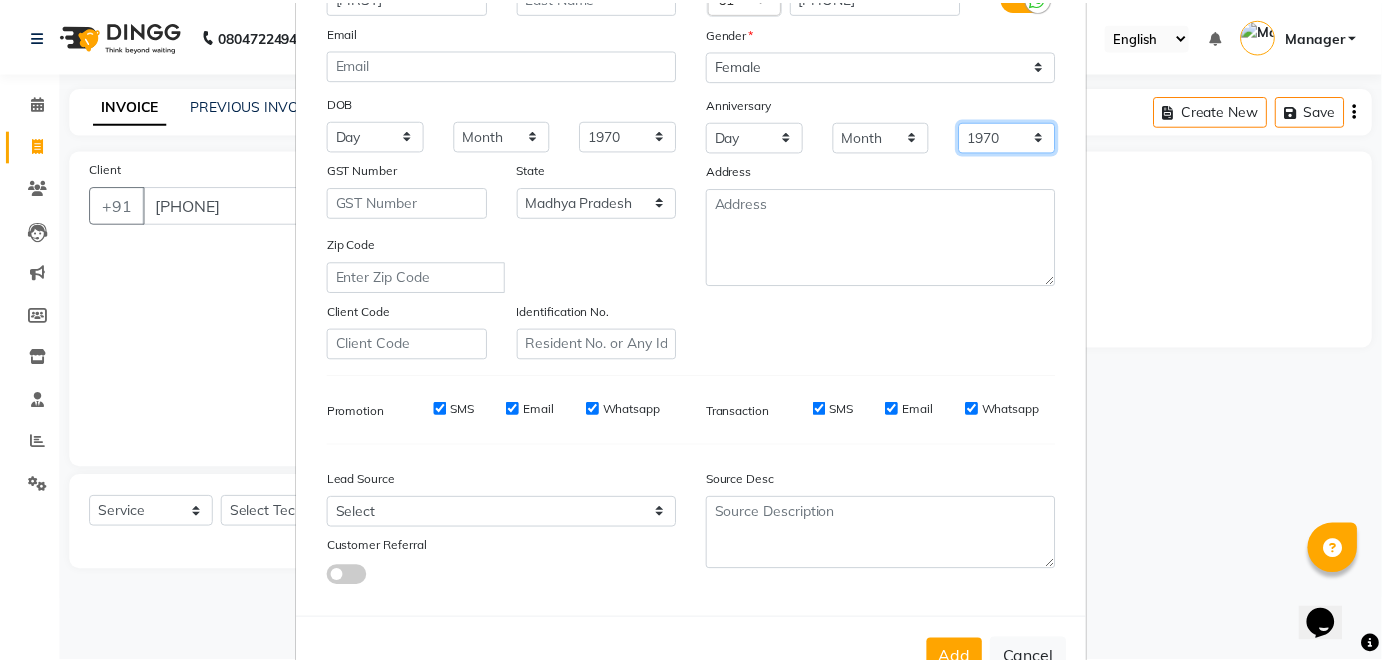 scroll, scrollTop: 197, scrollLeft: 0, axis: vertical 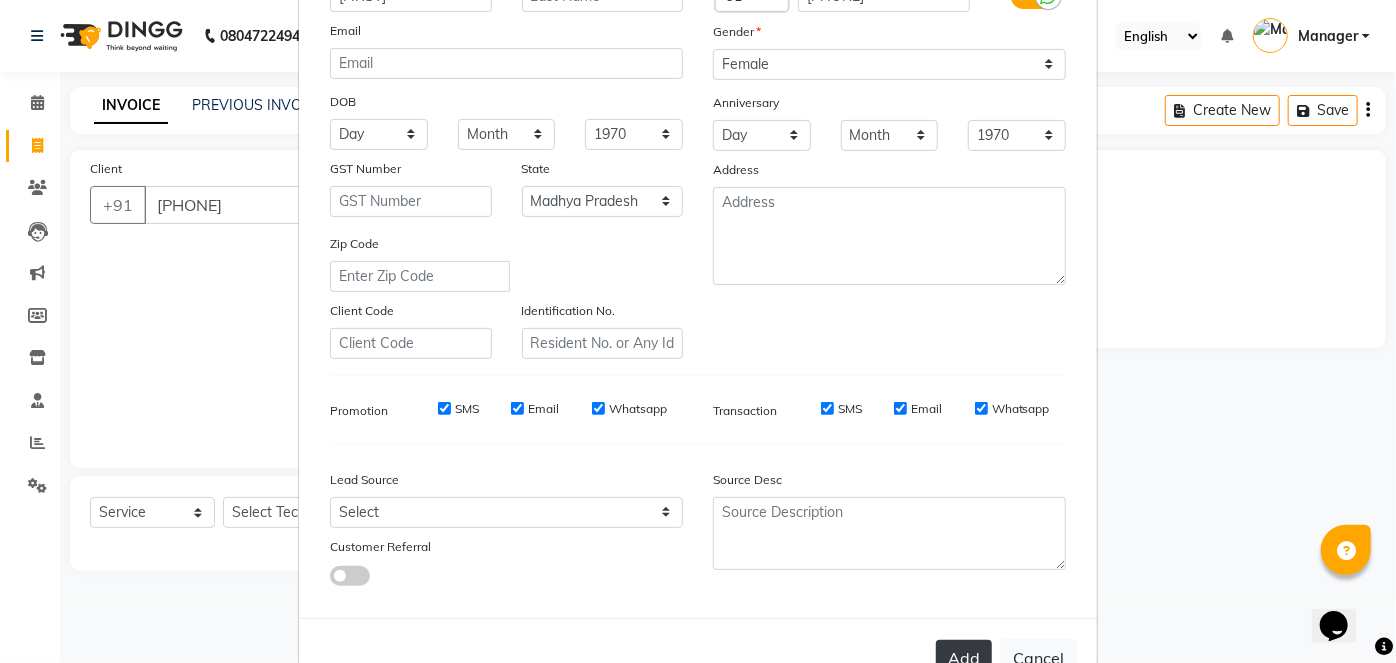 click on "Add" at bounding box center [964, 658] 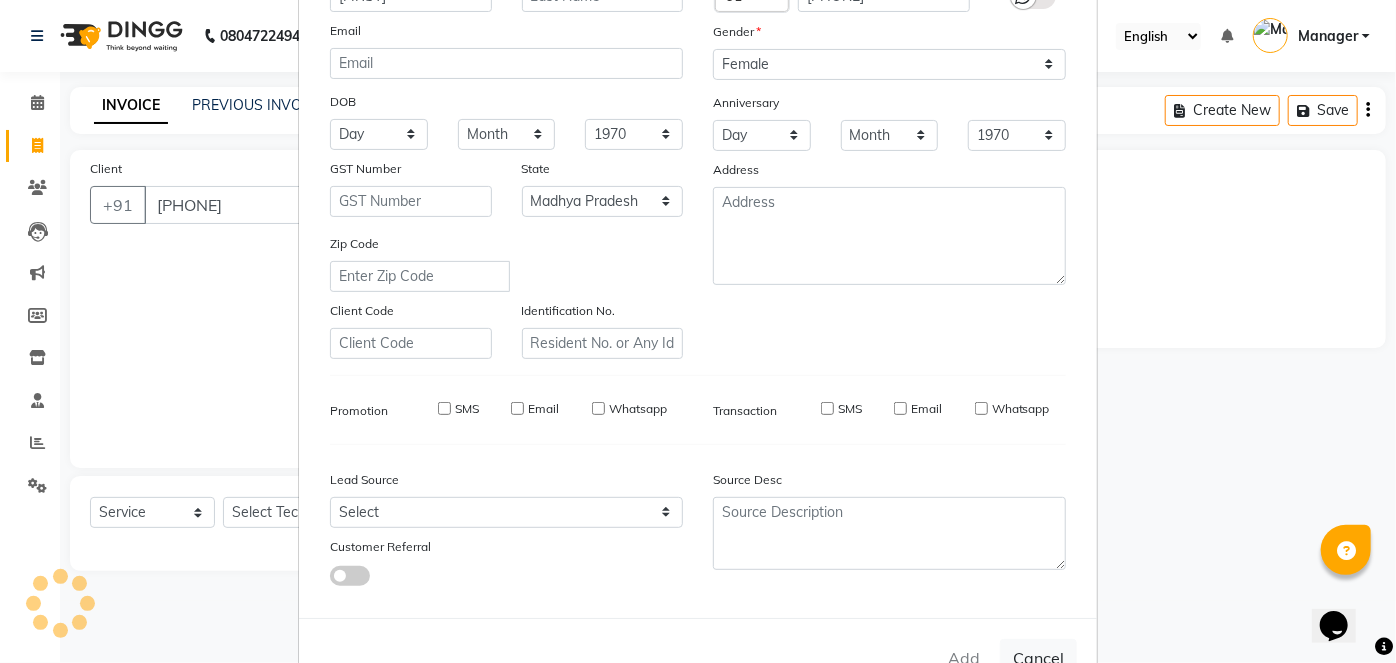 type 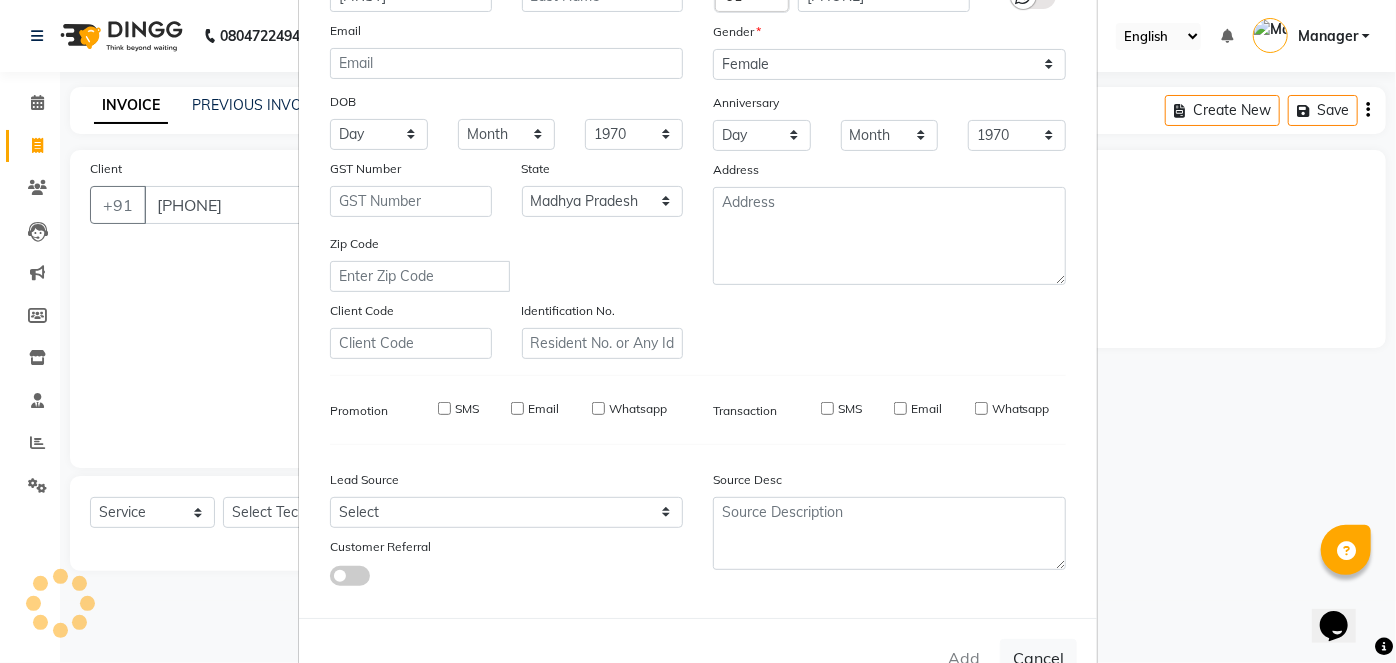 select 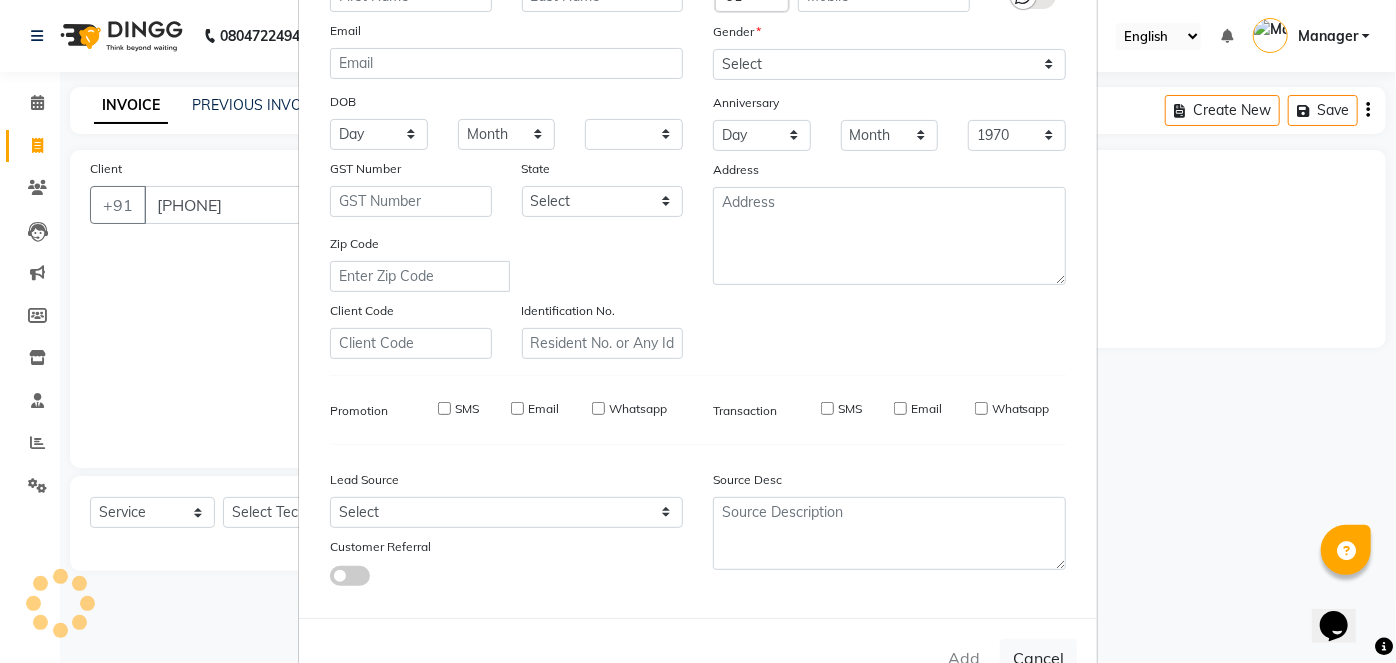 select 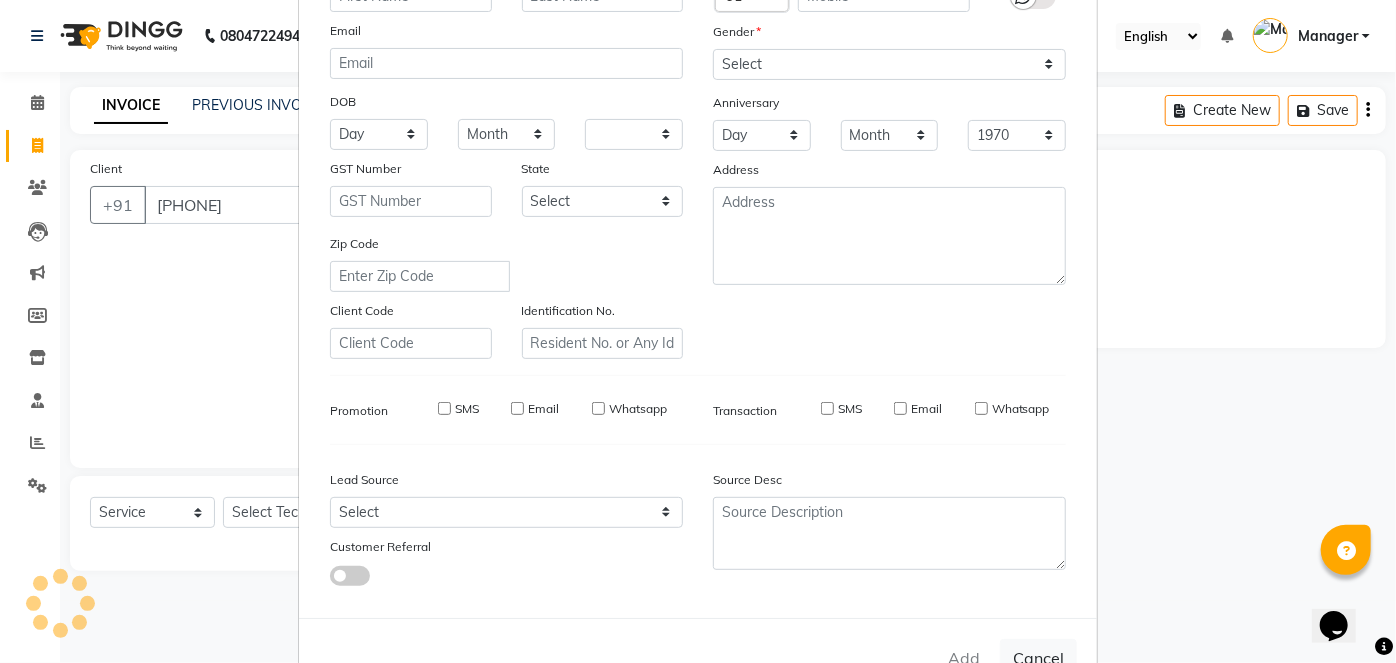 checkbox on "false" 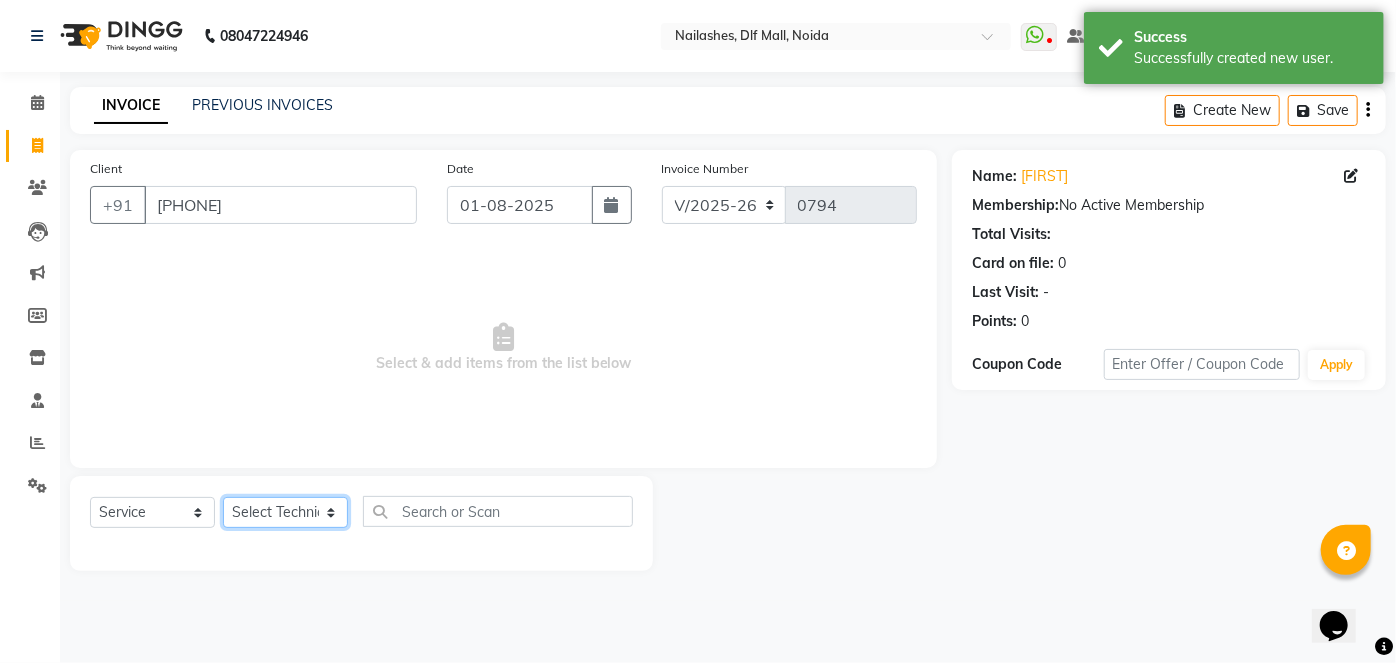 click on "Select Technician [FIRST] [LAST] Manager [FIRST] [FIRST] [FIRST] [FIRST] [FIRST]" 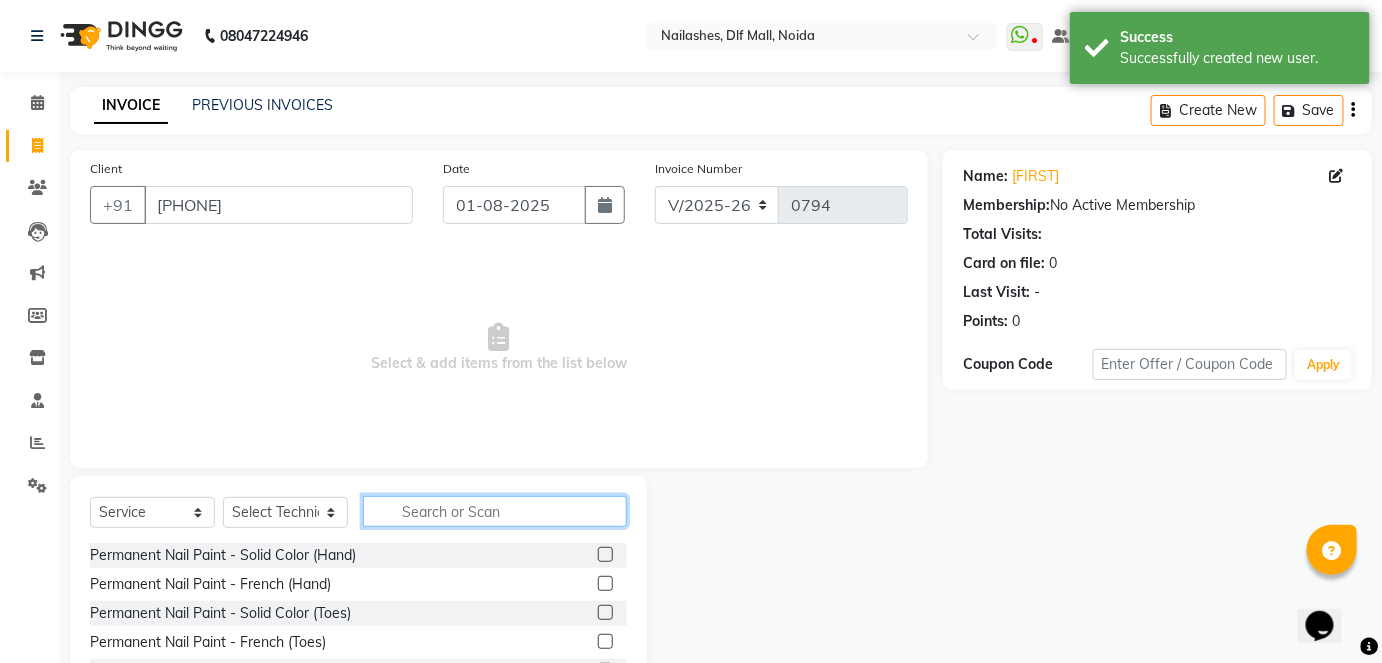 click 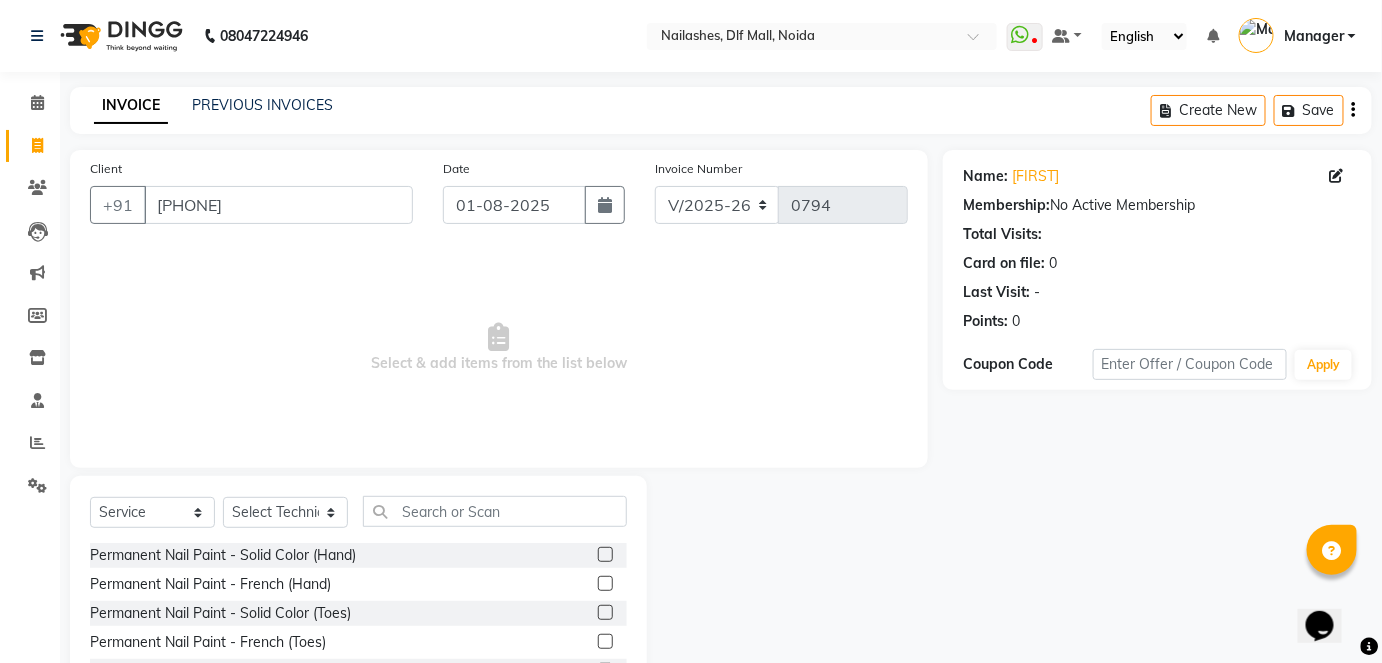 click 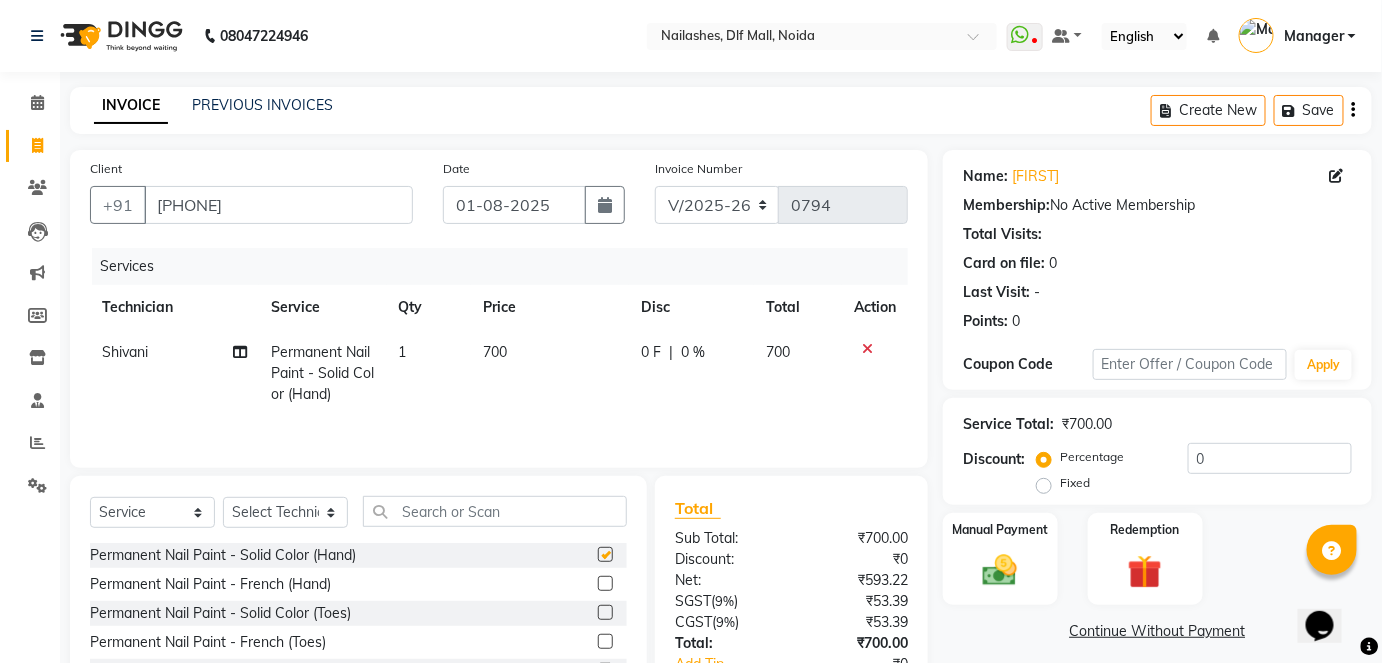checkbox on "false" 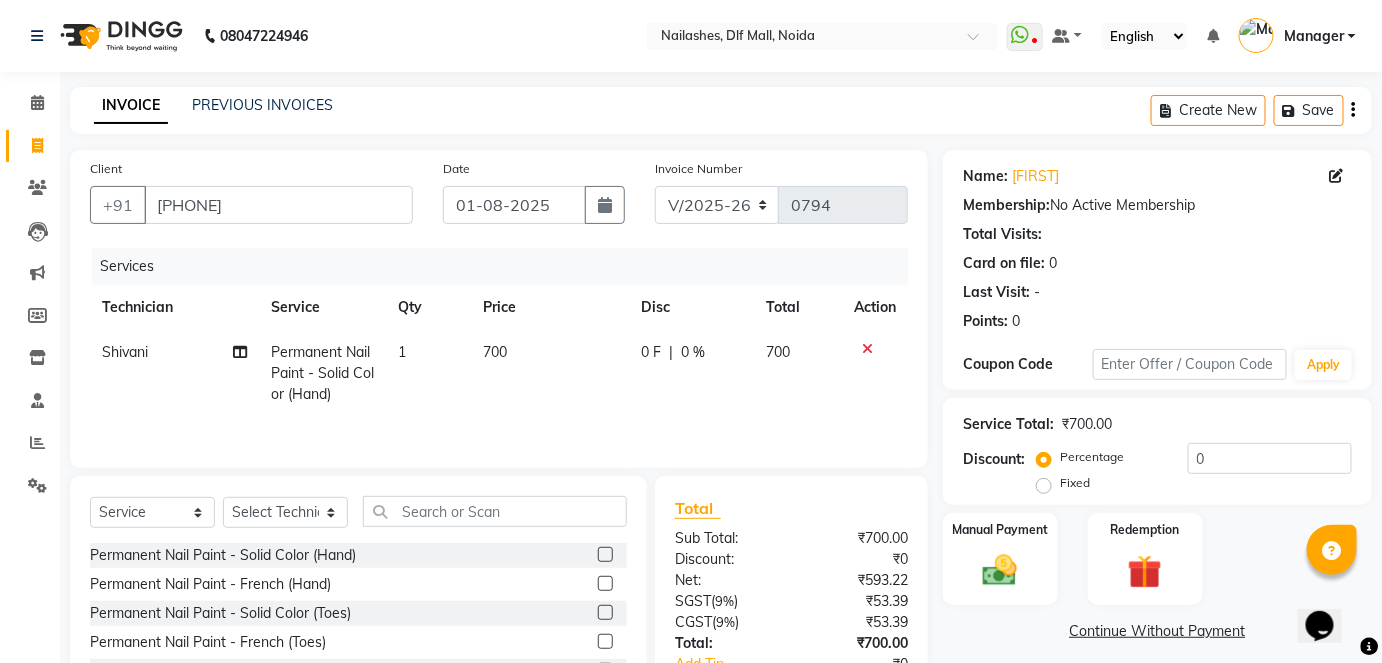 click on "700" 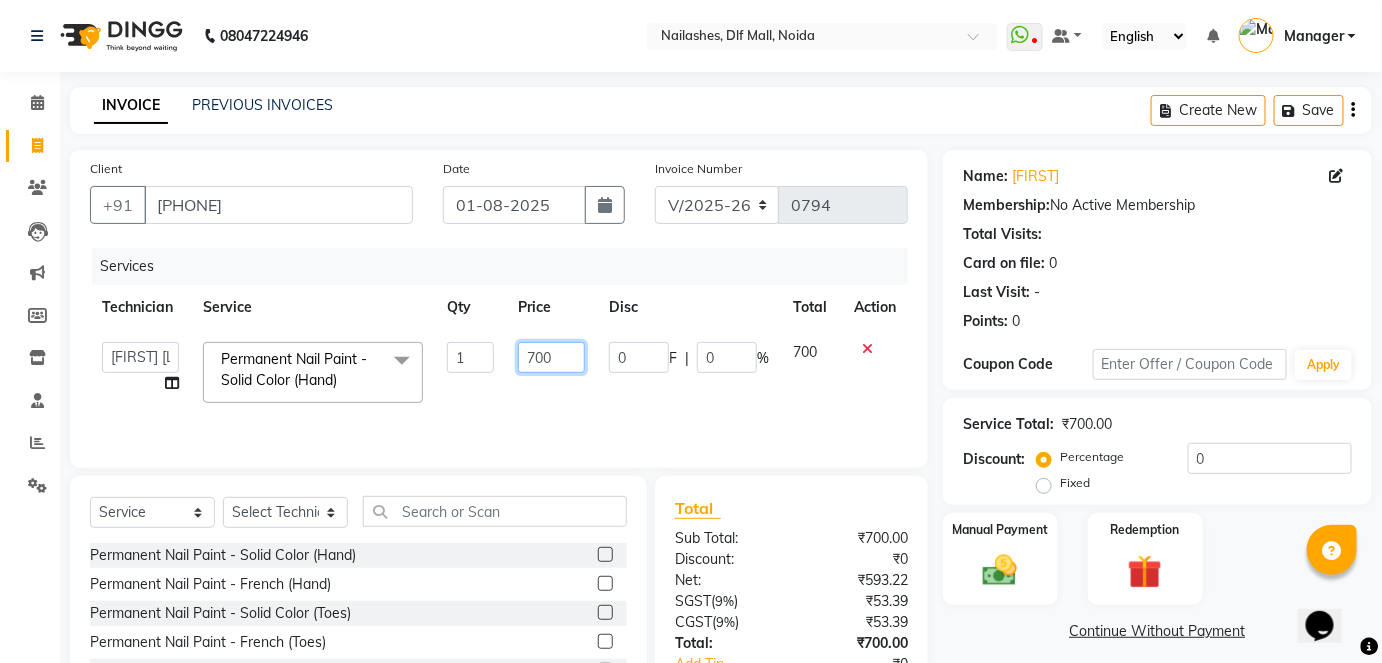 click on "700" 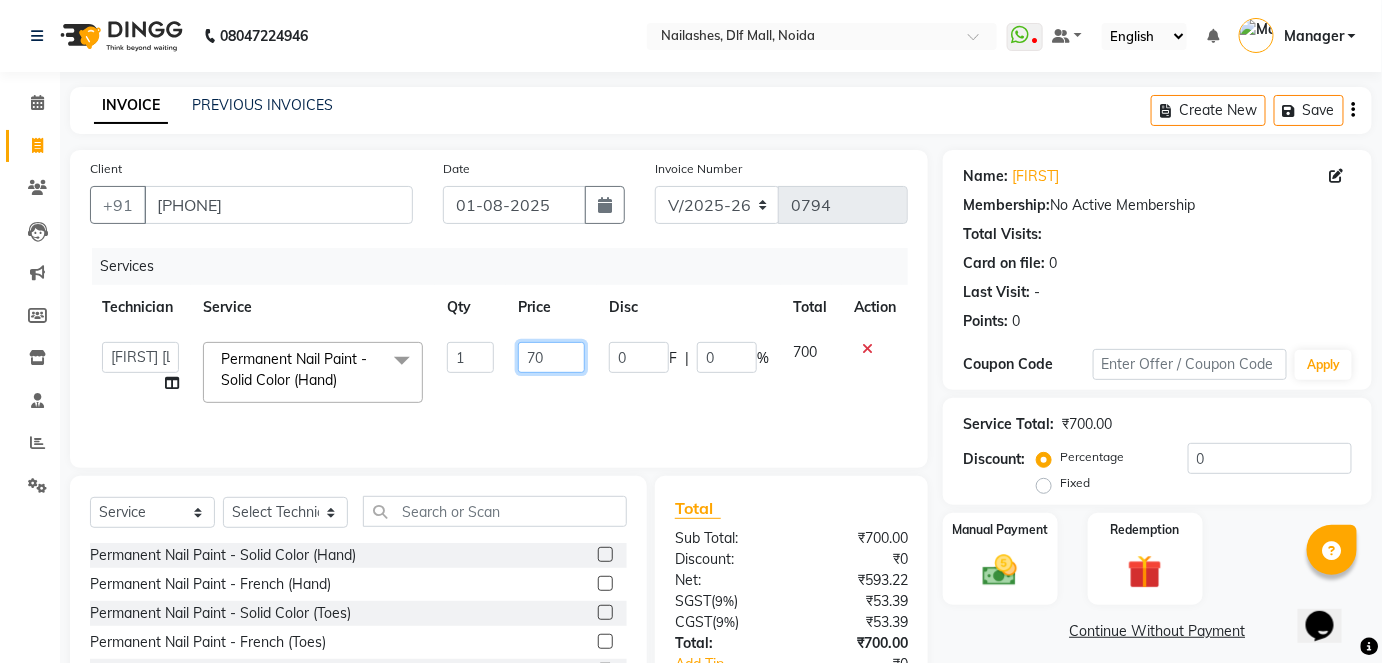 type on "7" 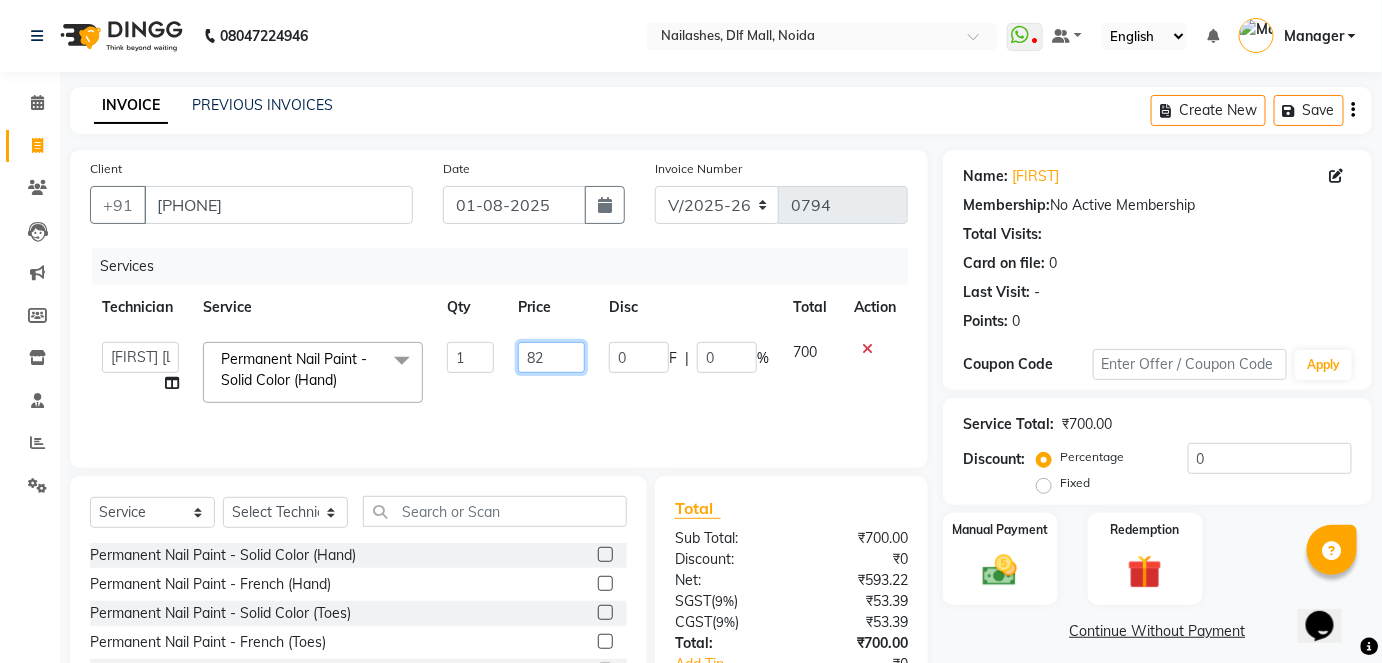 type on "826" 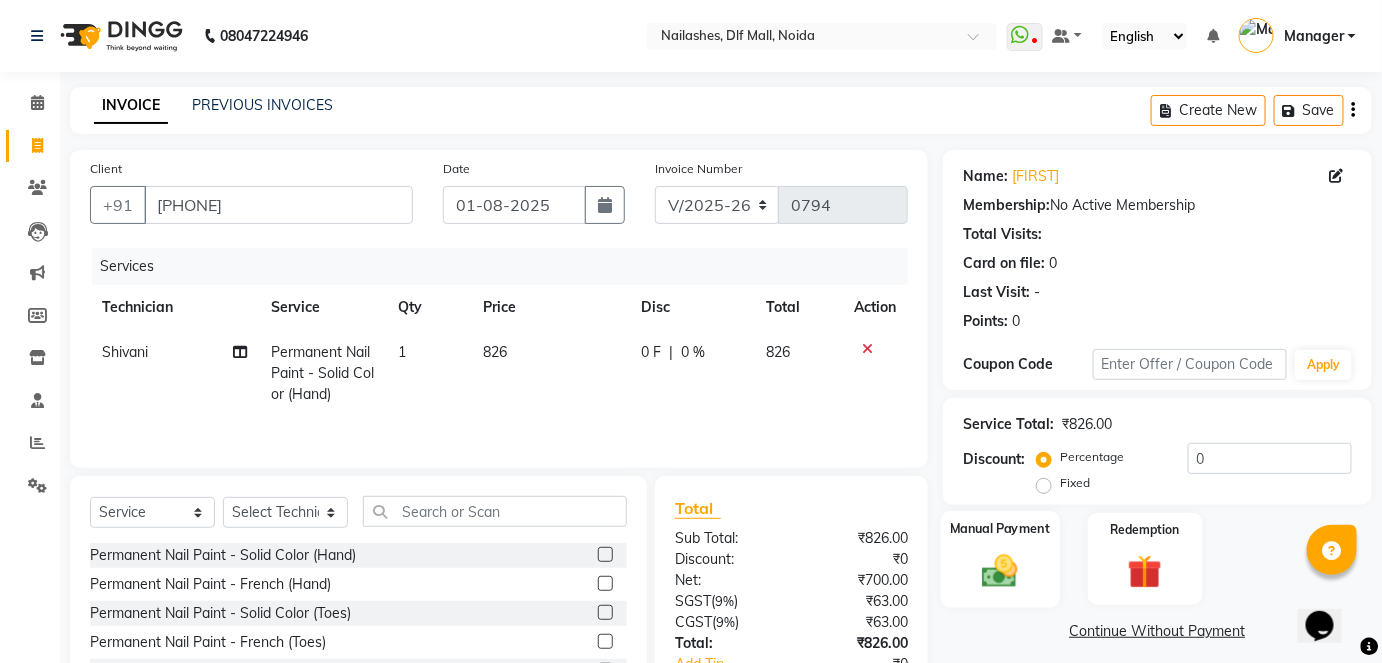 click 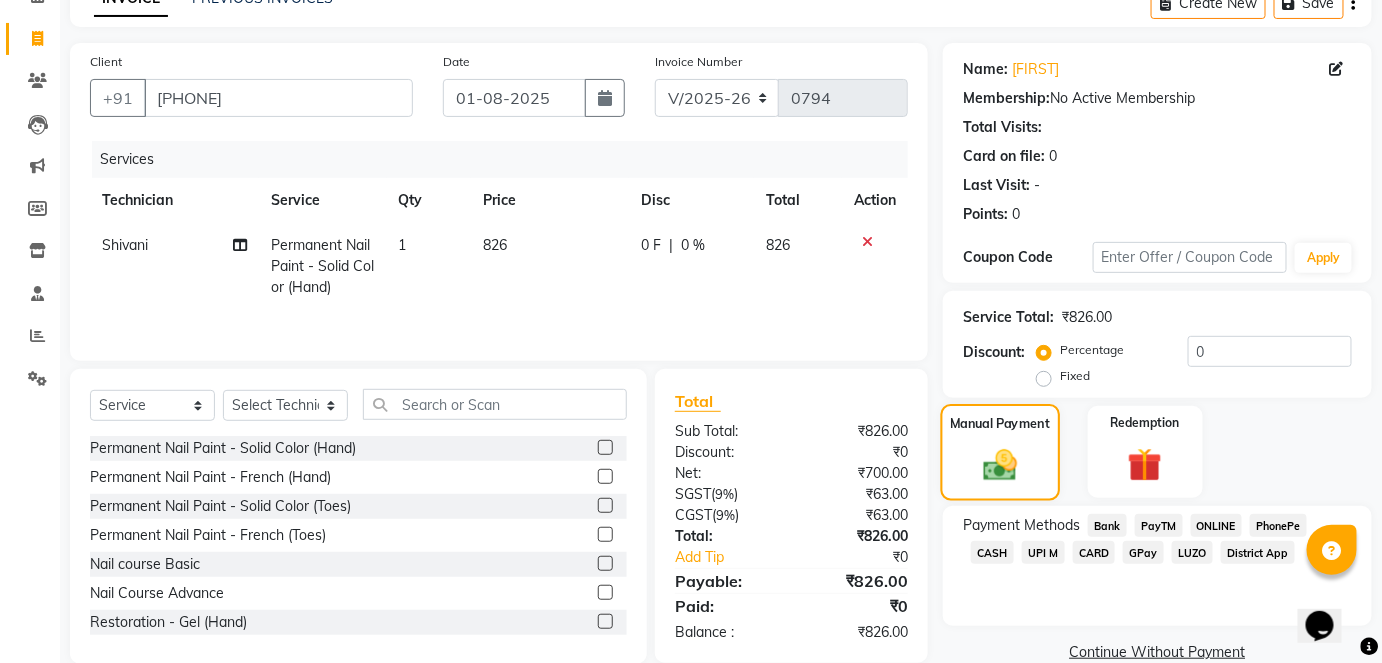scroll, scrollTop: 140, scrollLeft: 0, axis: vertical 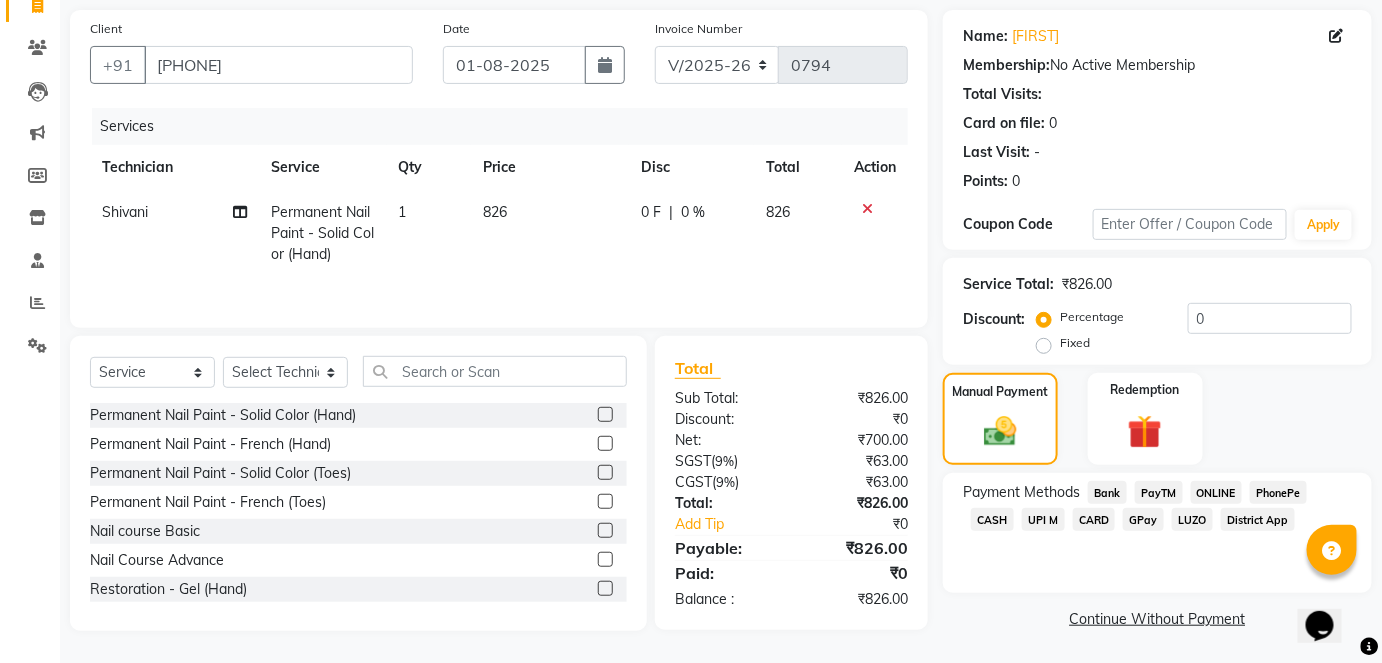 click on "ONLINE" 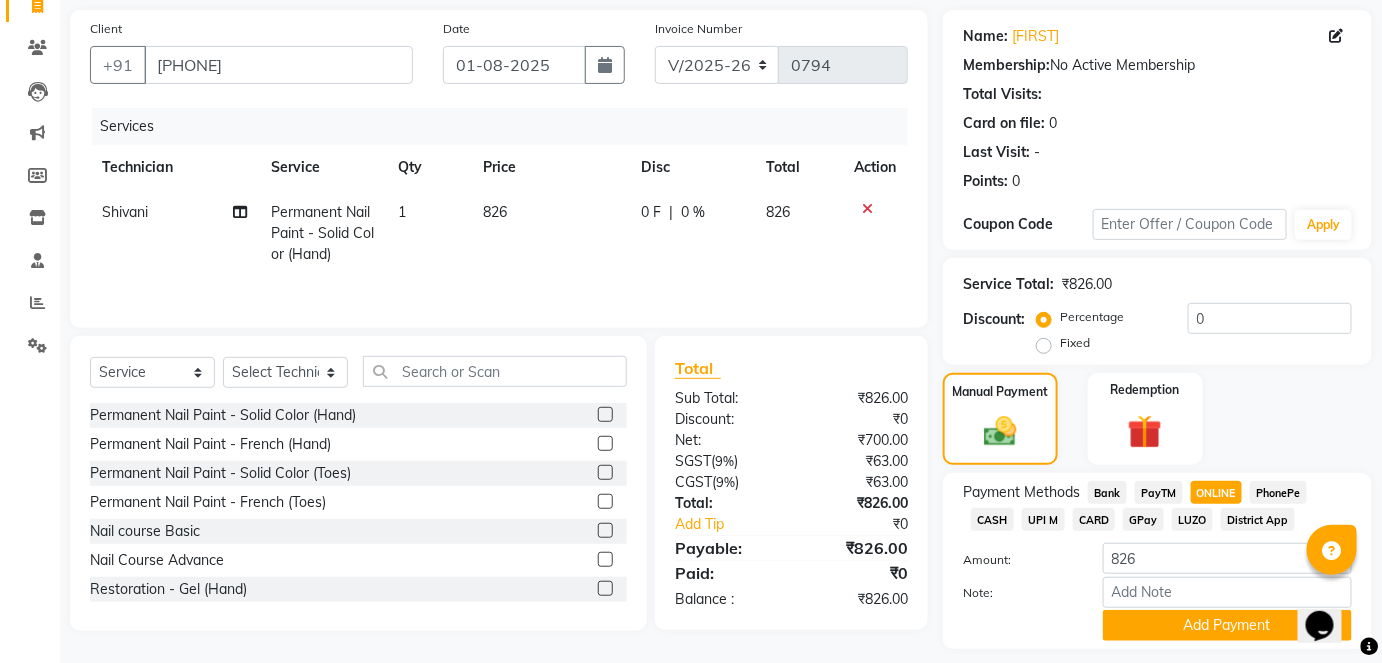 scroll, scrollTop: 196, scrollLeft: 0, axis: vertical 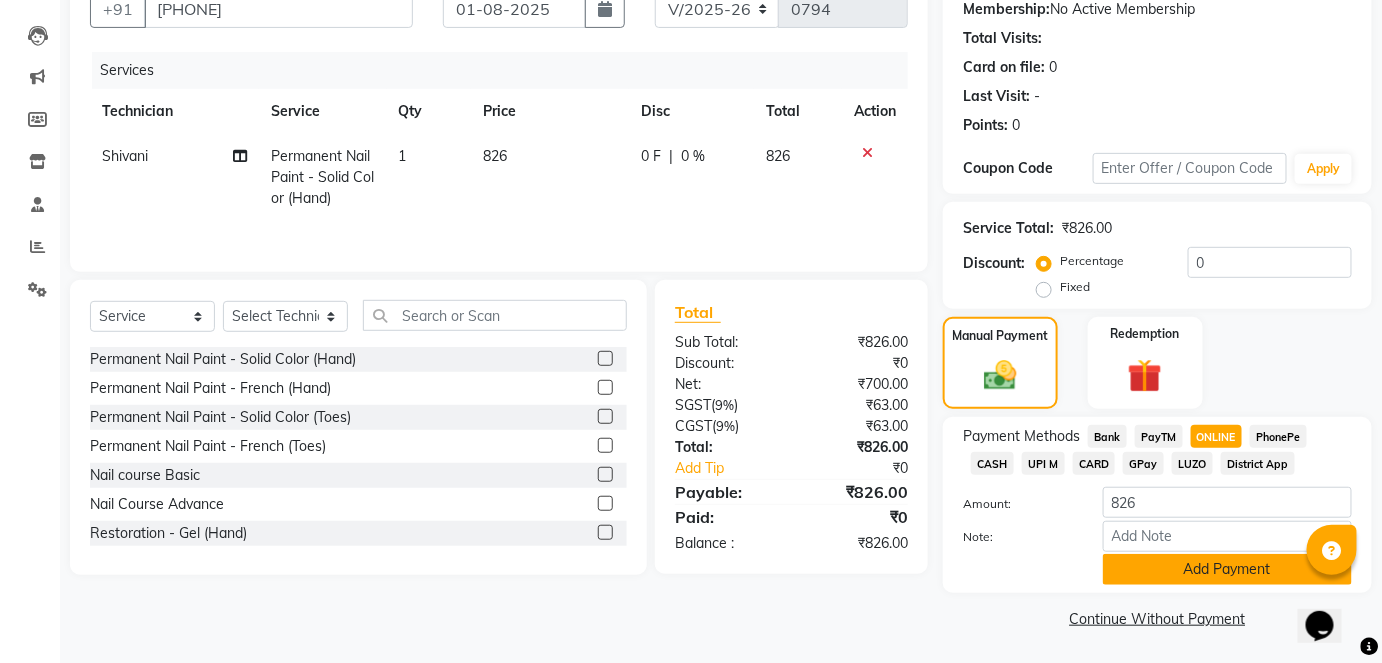 click on "Add Payment" 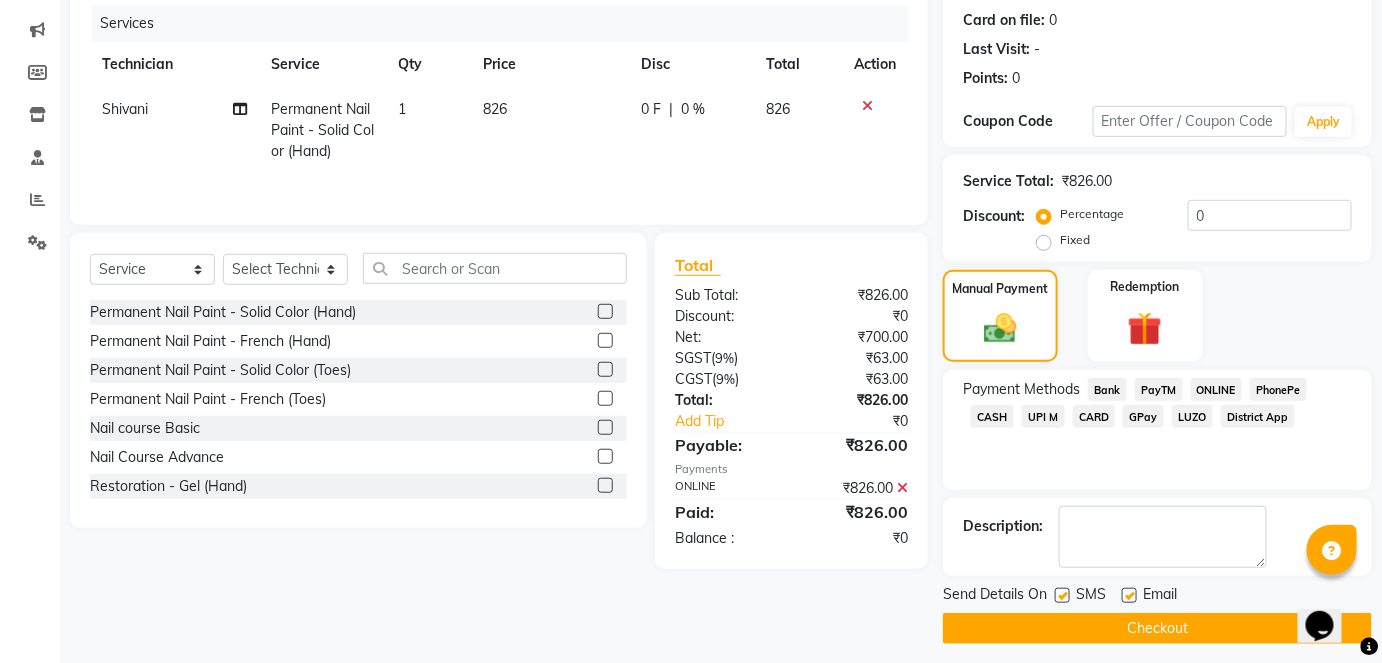 scroll, scrollTop: 252, scrollLeft: 0, axis: vertical 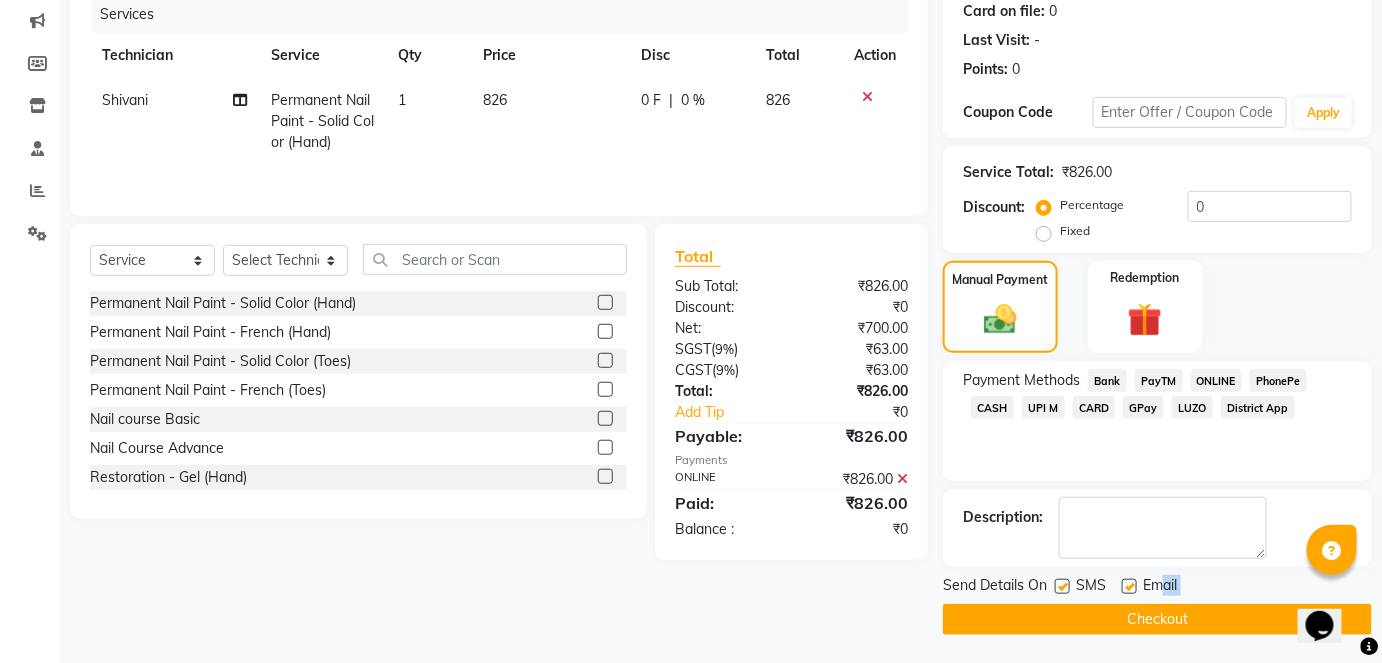 drag, startPoint x: 1168, startPoint y: 594, endPoint x: 1163, endPoint y: 615, distance: 21.587032 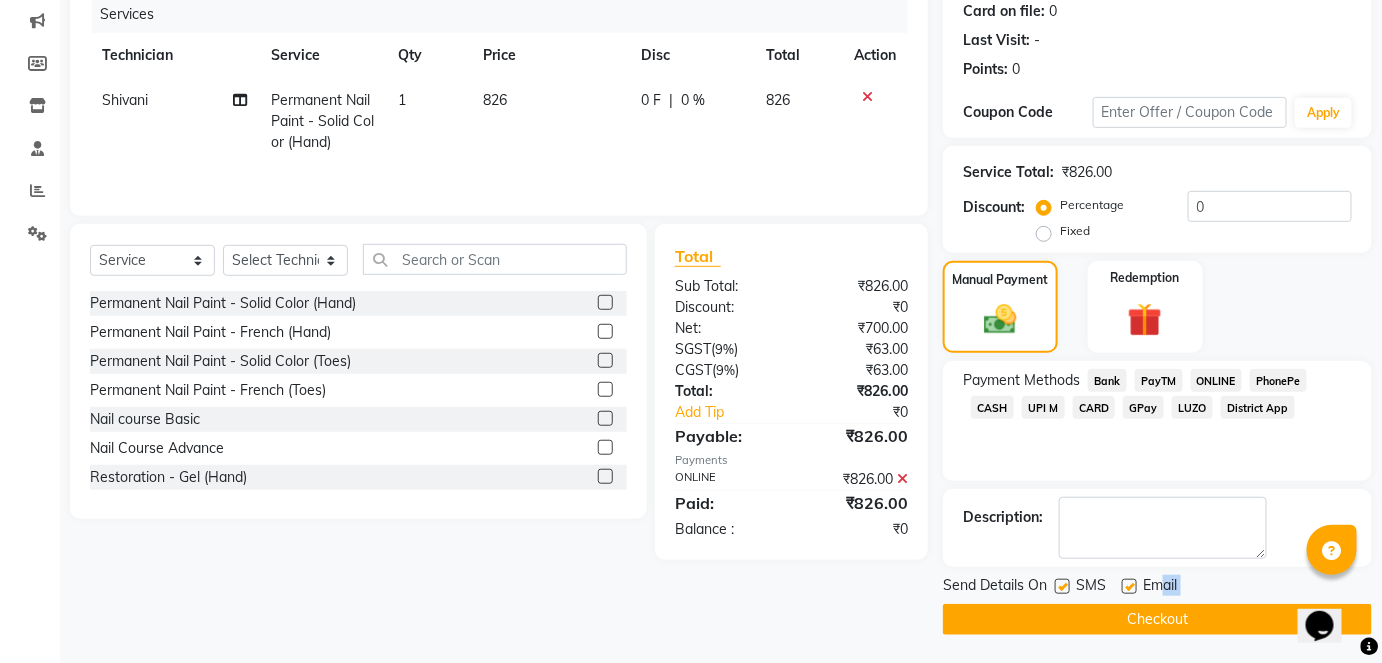 click on "Send Details On SMS Email  Checkout" 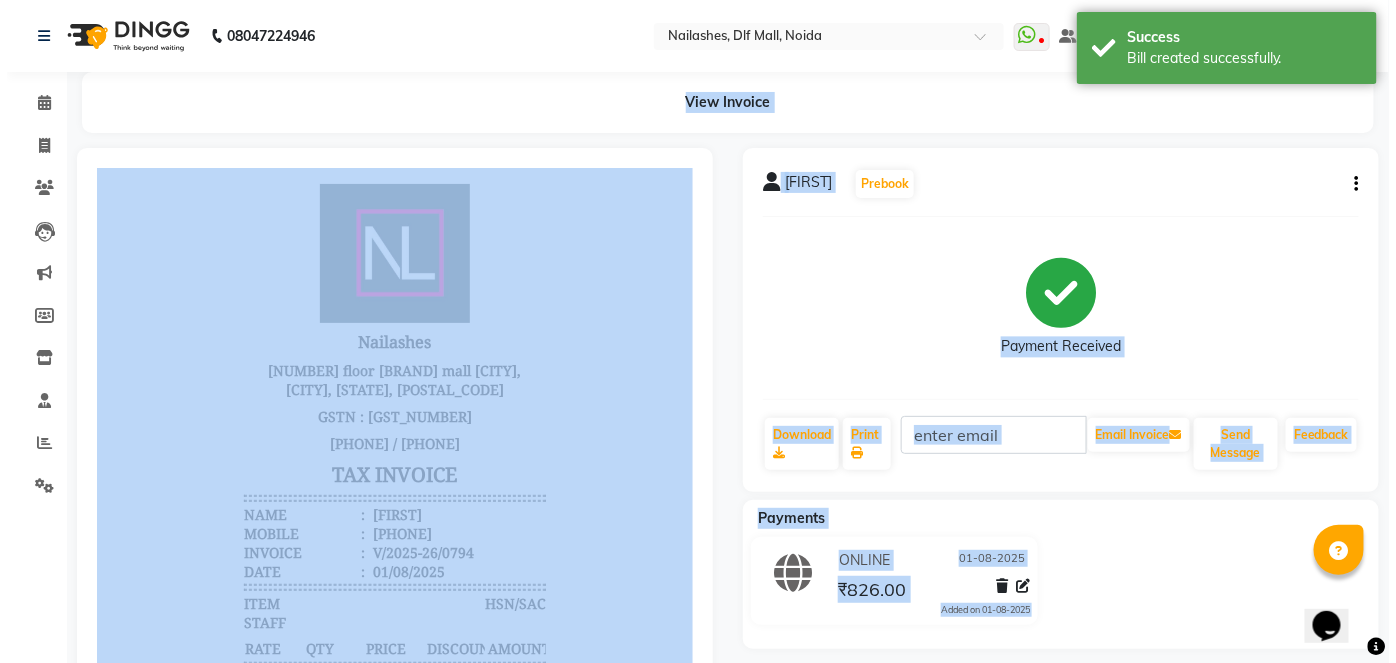scroll, scrollTop: 0, scrollLeft: 0, axis: both 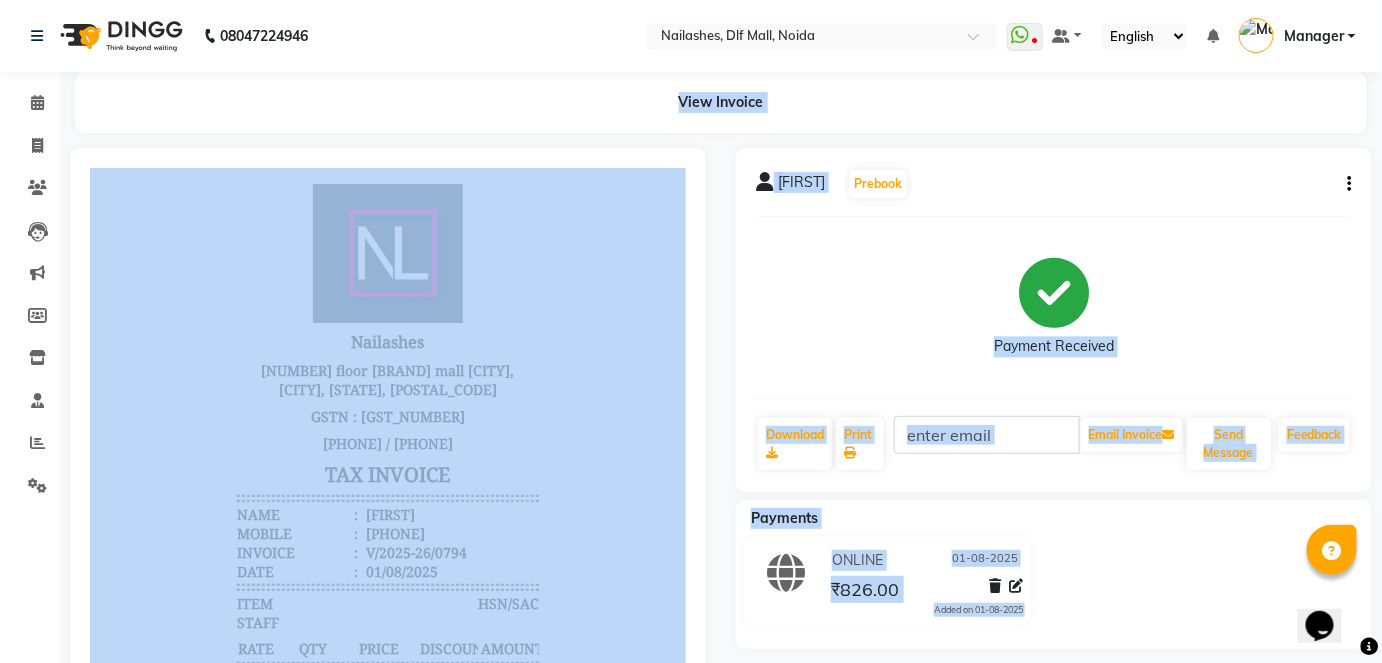click on "View Invoice" 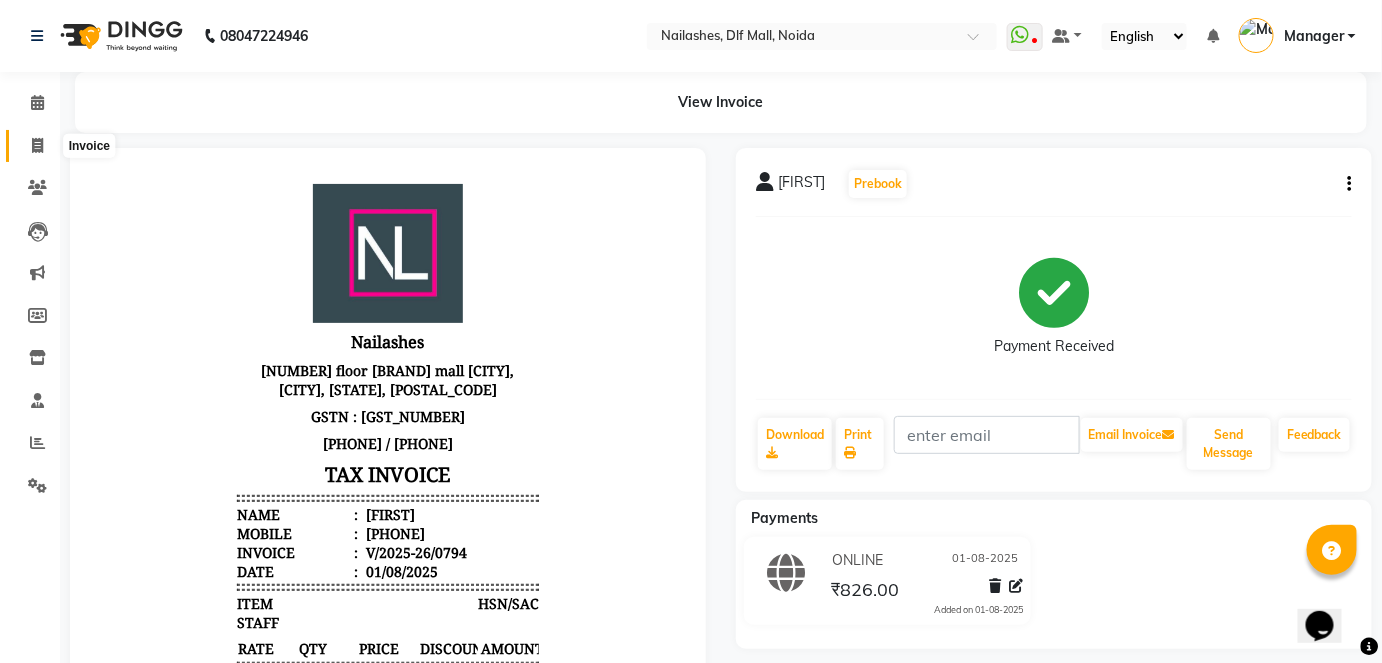 click 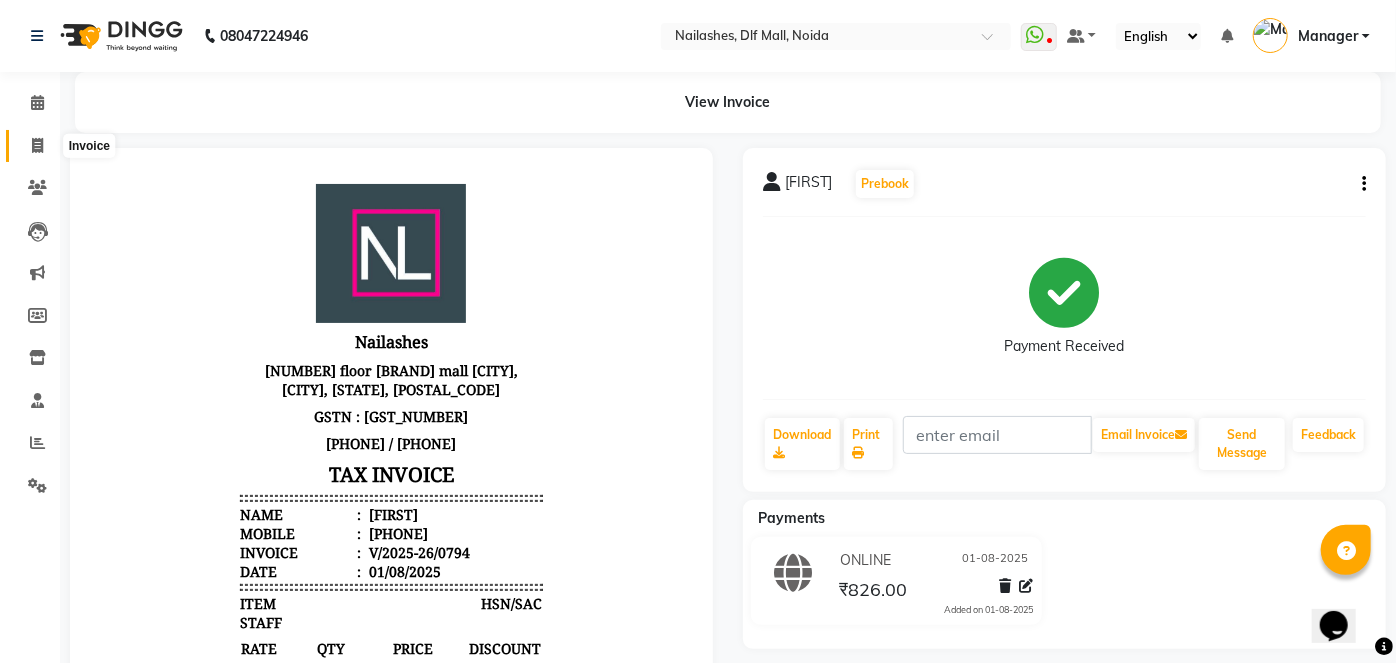 select on "5188" 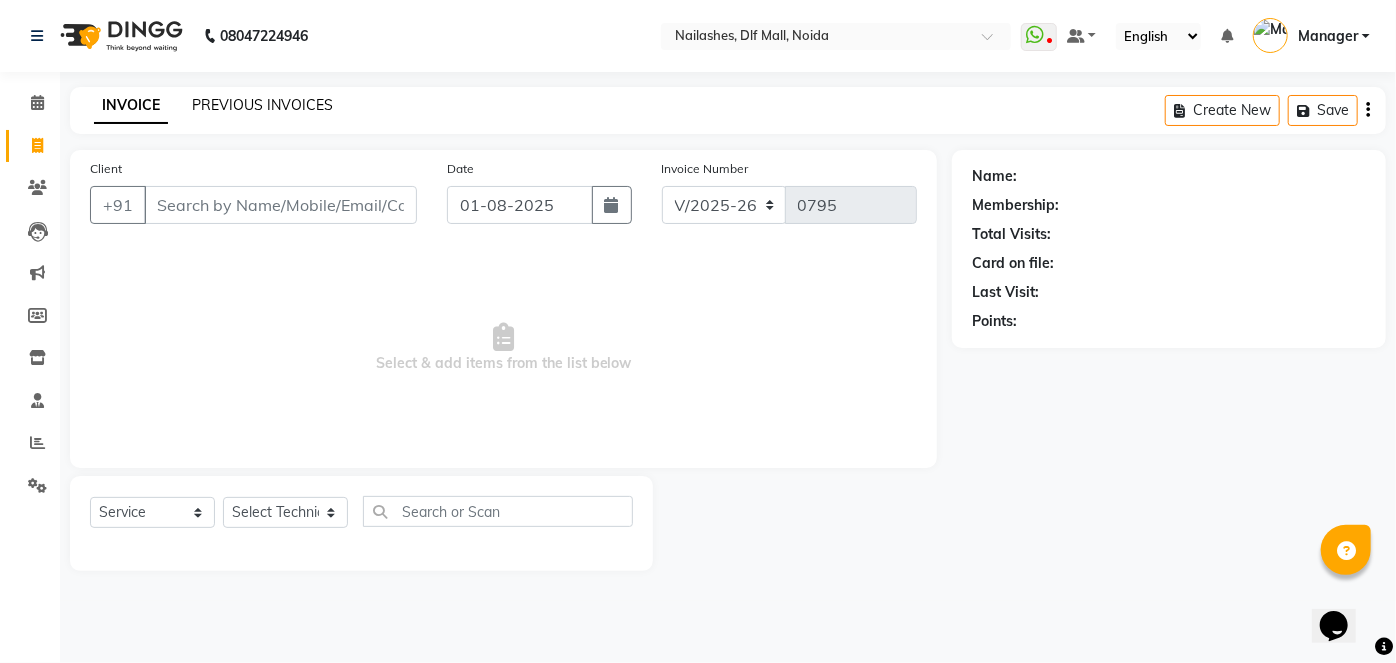 click on "PREVIOUS INVOICES" 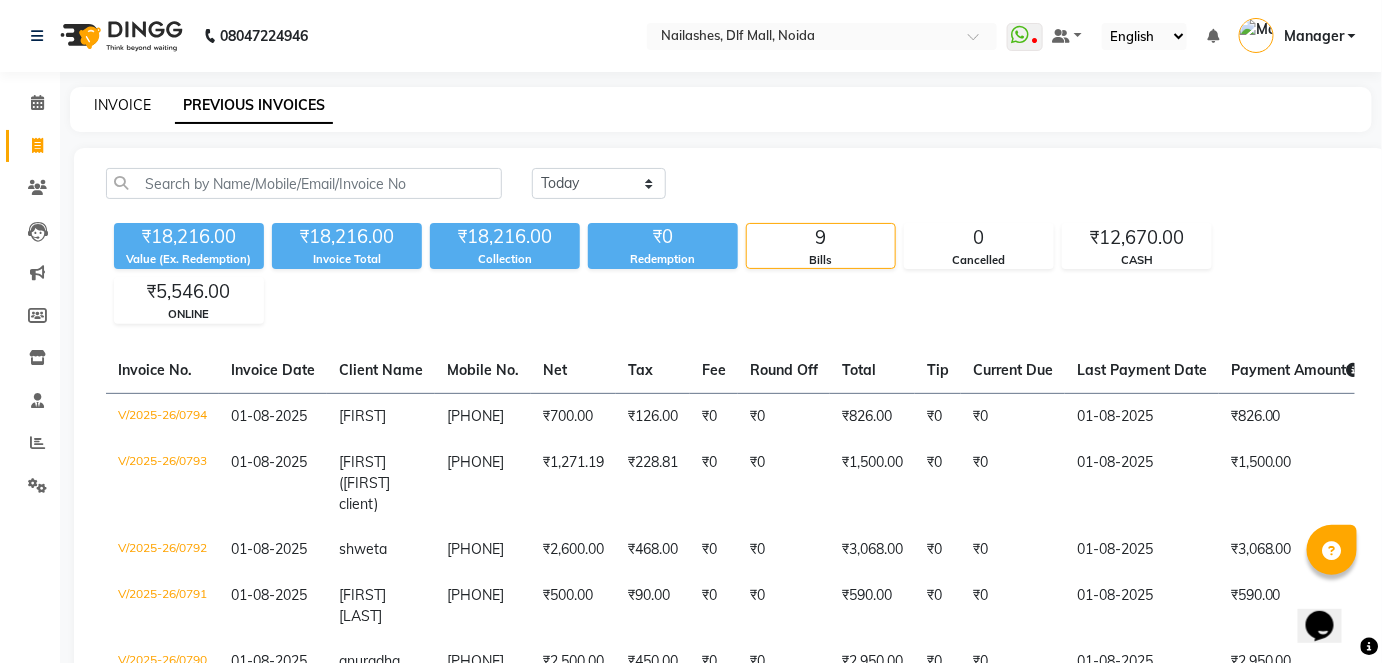 click on "INVOICE" 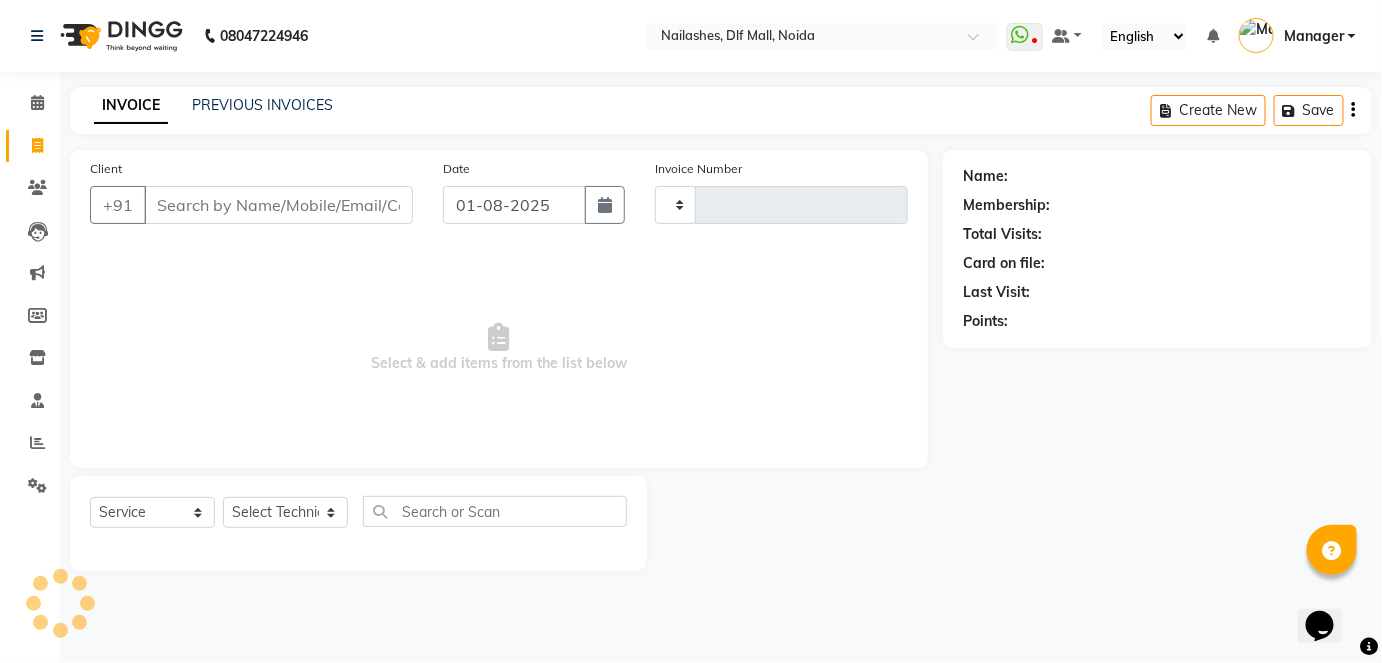 type on "0795" 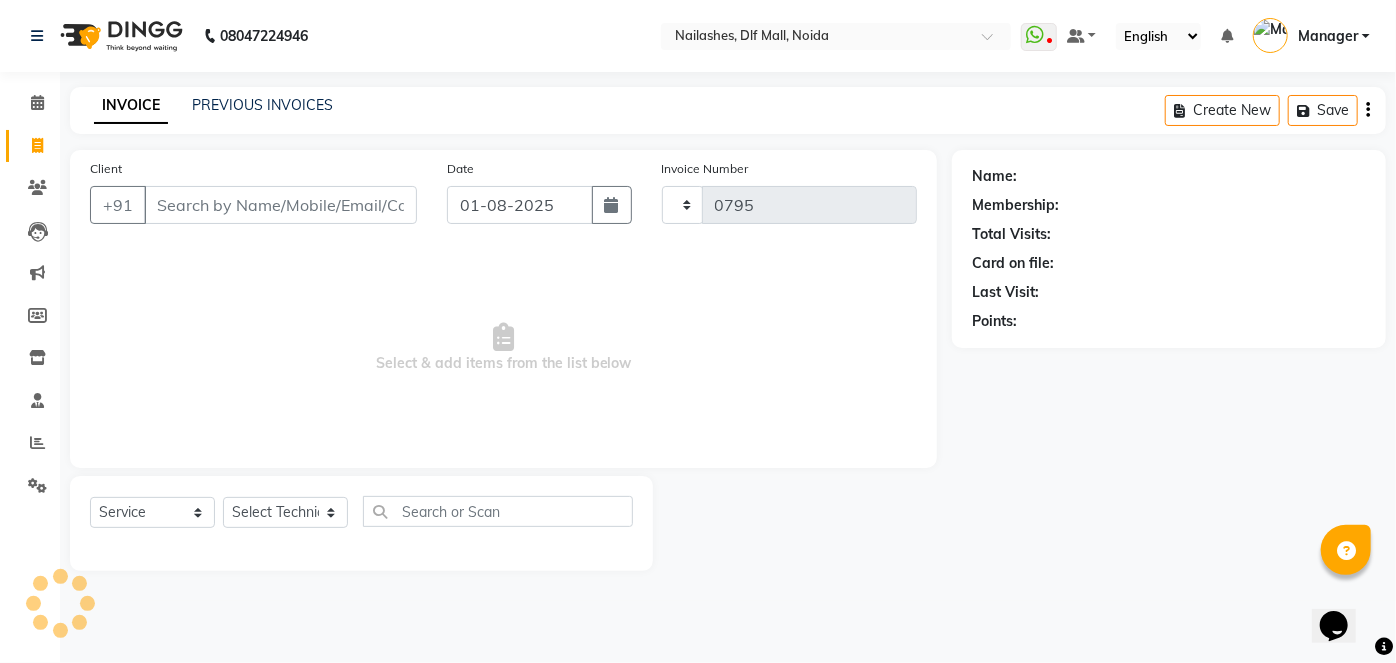 select on "5188" 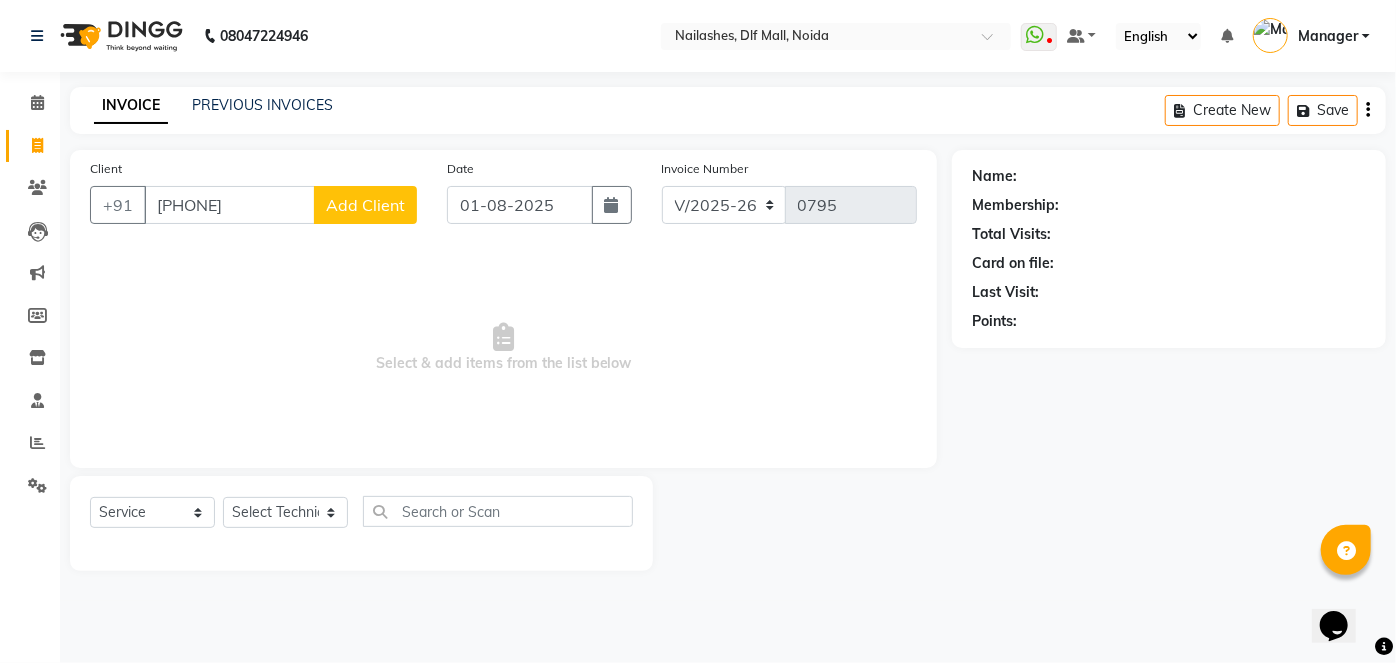 type on "[PHONE]" 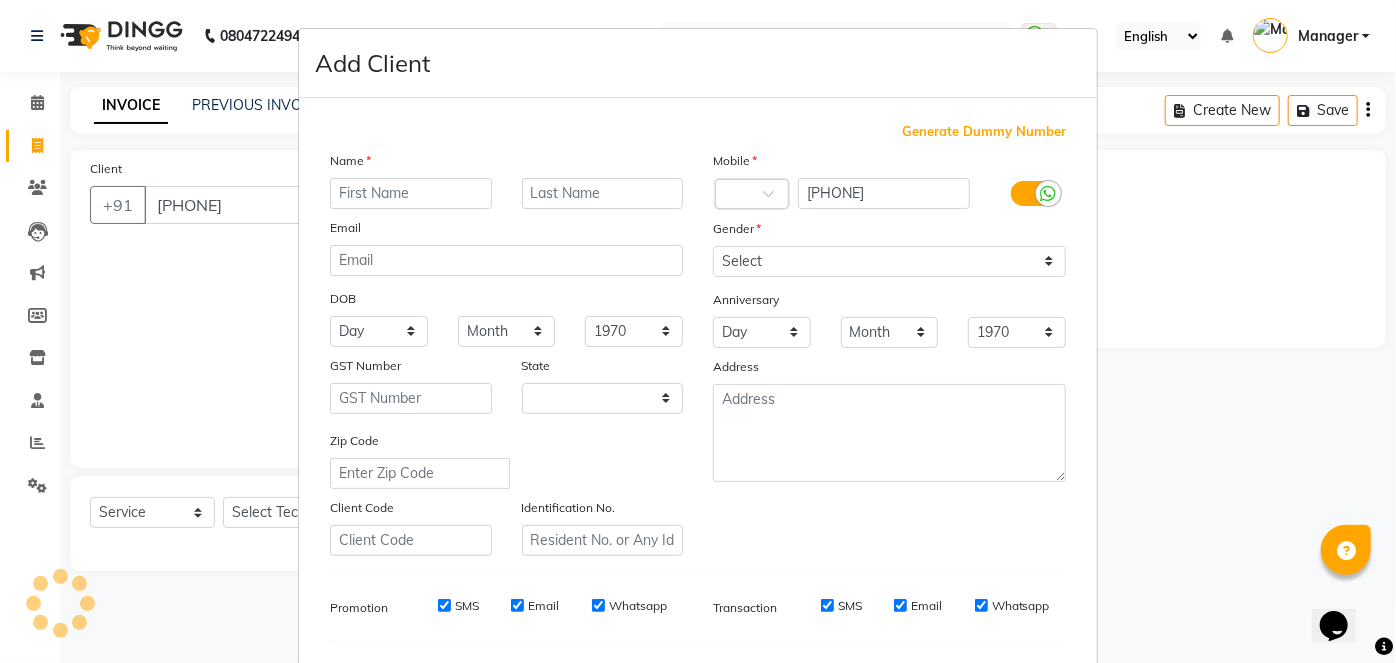 select on "21" 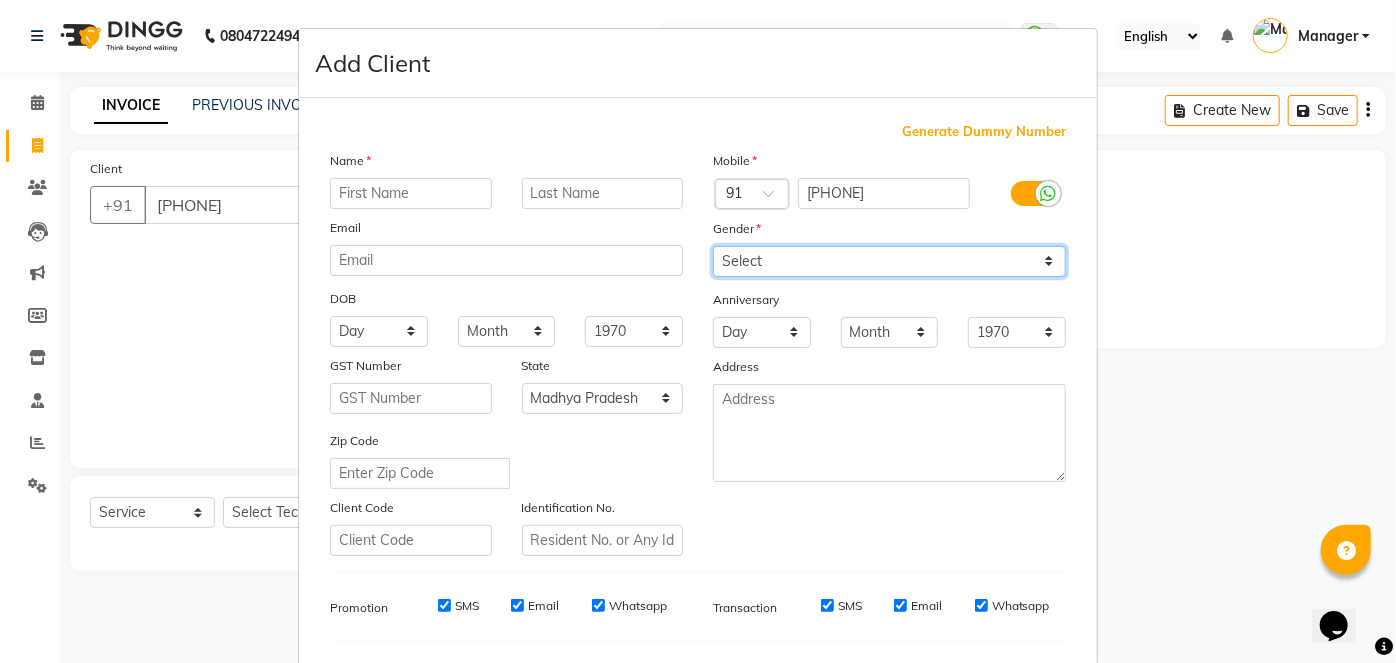 click on "Select Male Female Other Prefer Not To Say" at bounding box center (889, 261) 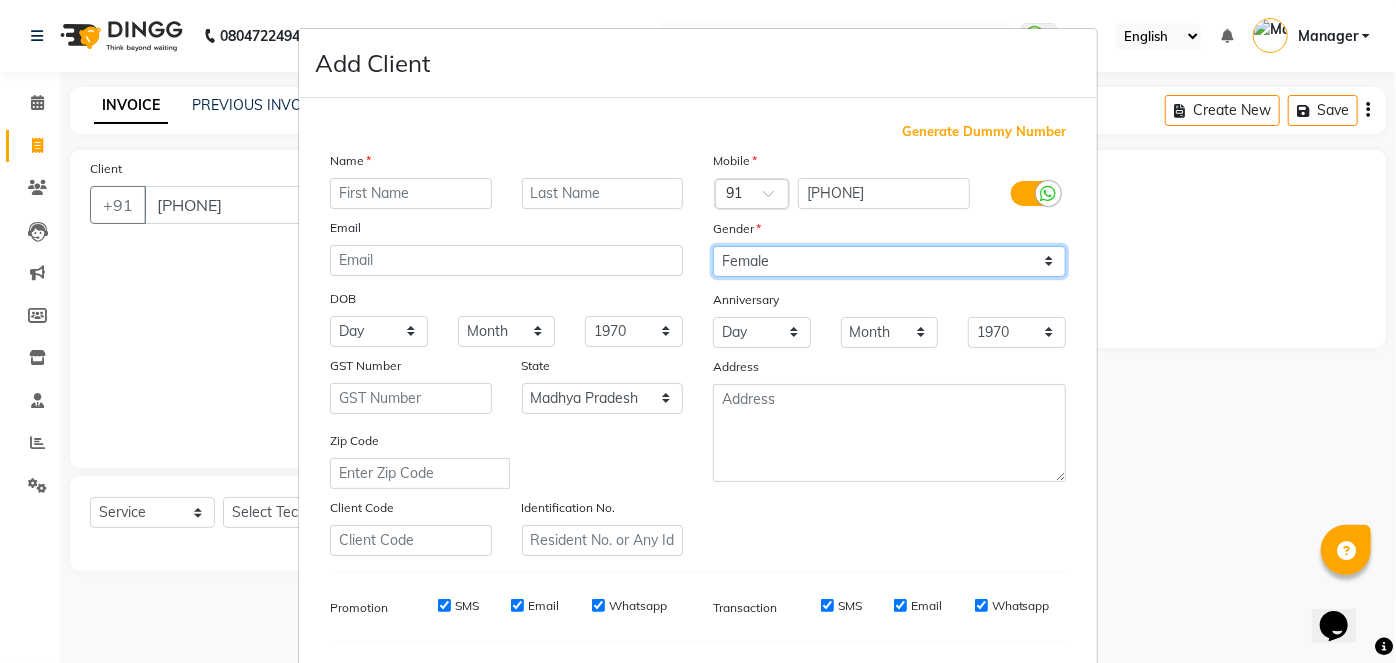 click on "Select Male Female Other Prefer Not To Say" at bounding box center (889, 261) 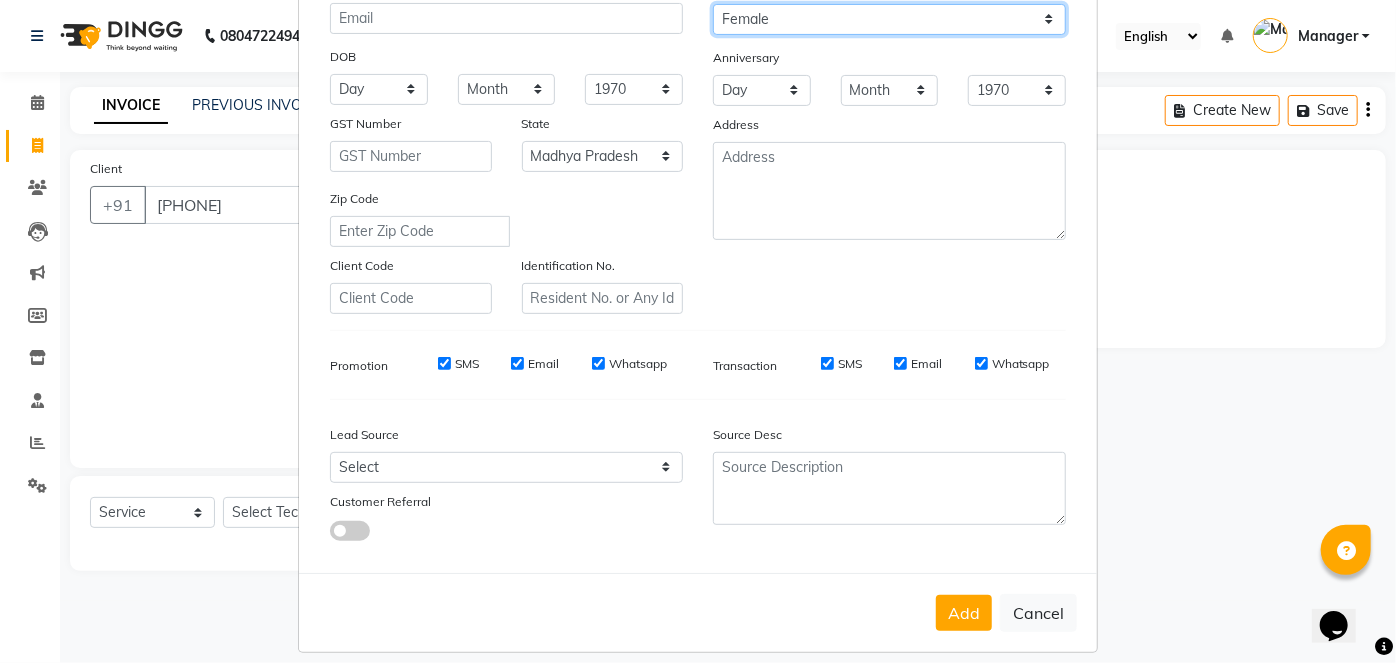 scroll, scrollTop: 258, scrollLeft: 0, axis: vertical 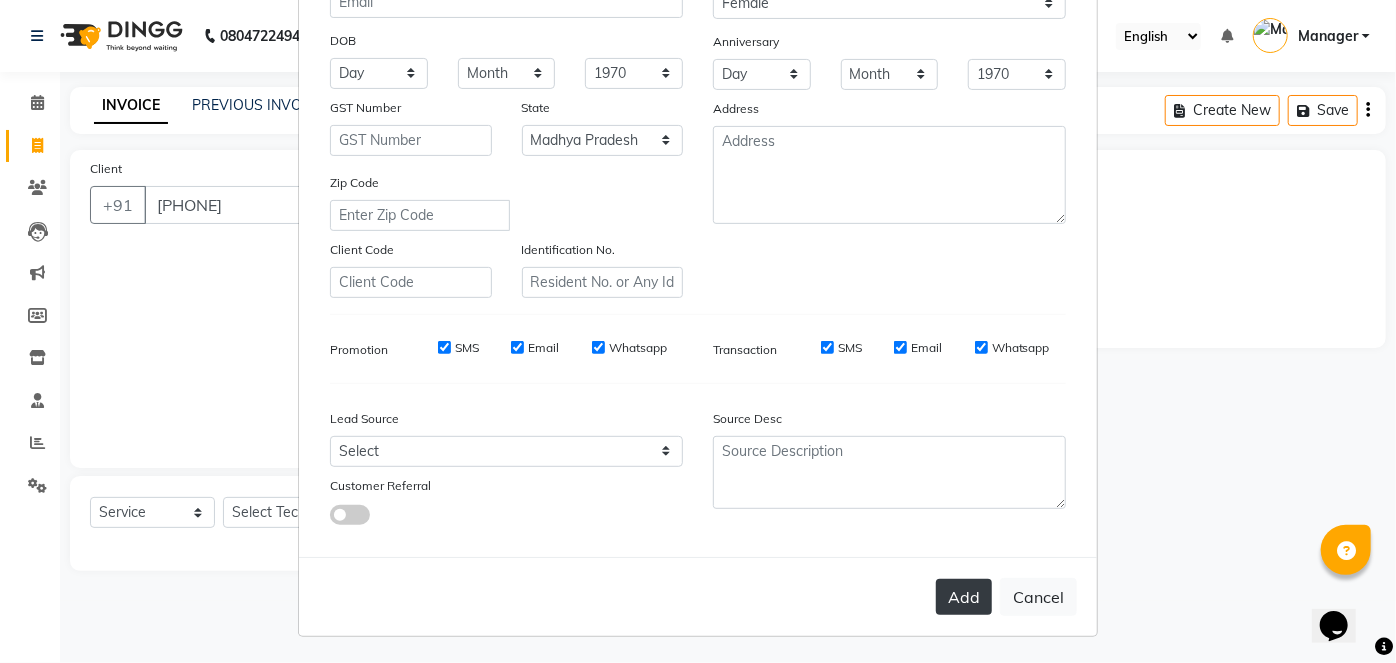 click on "Add" at bounding box center [964, 597] 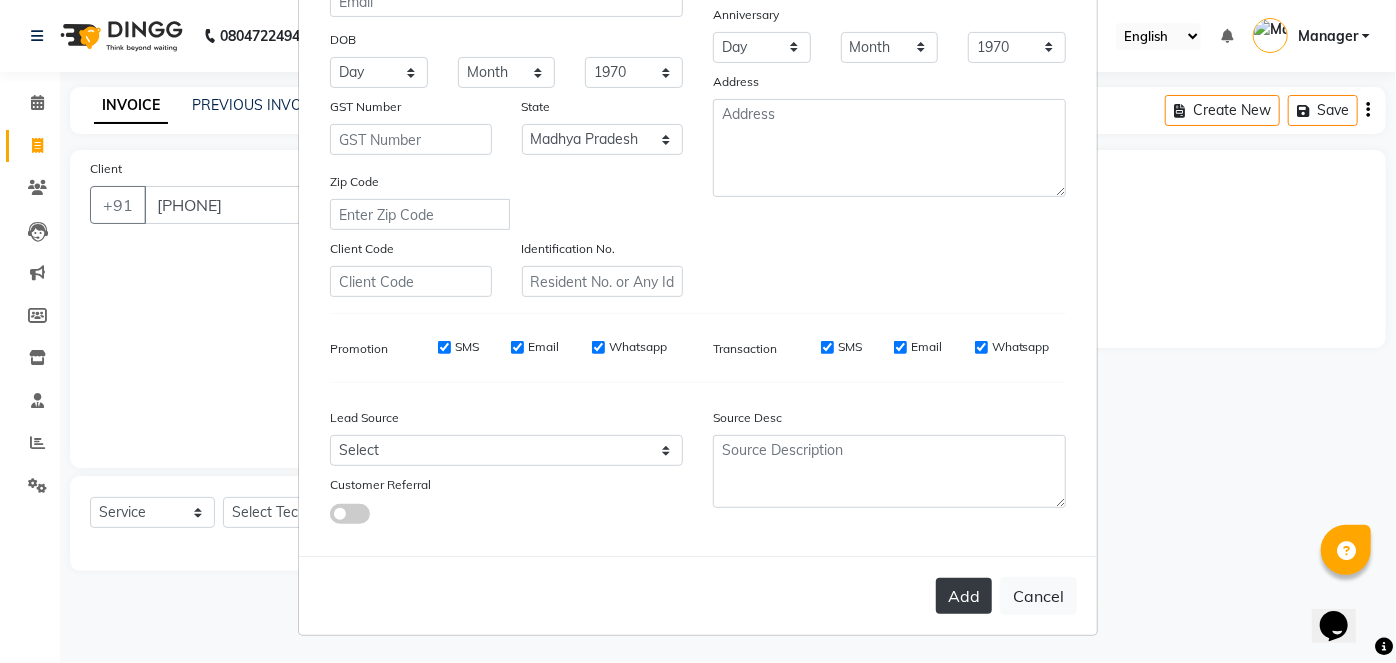 click on "Add" at bounding box center [964, 596] 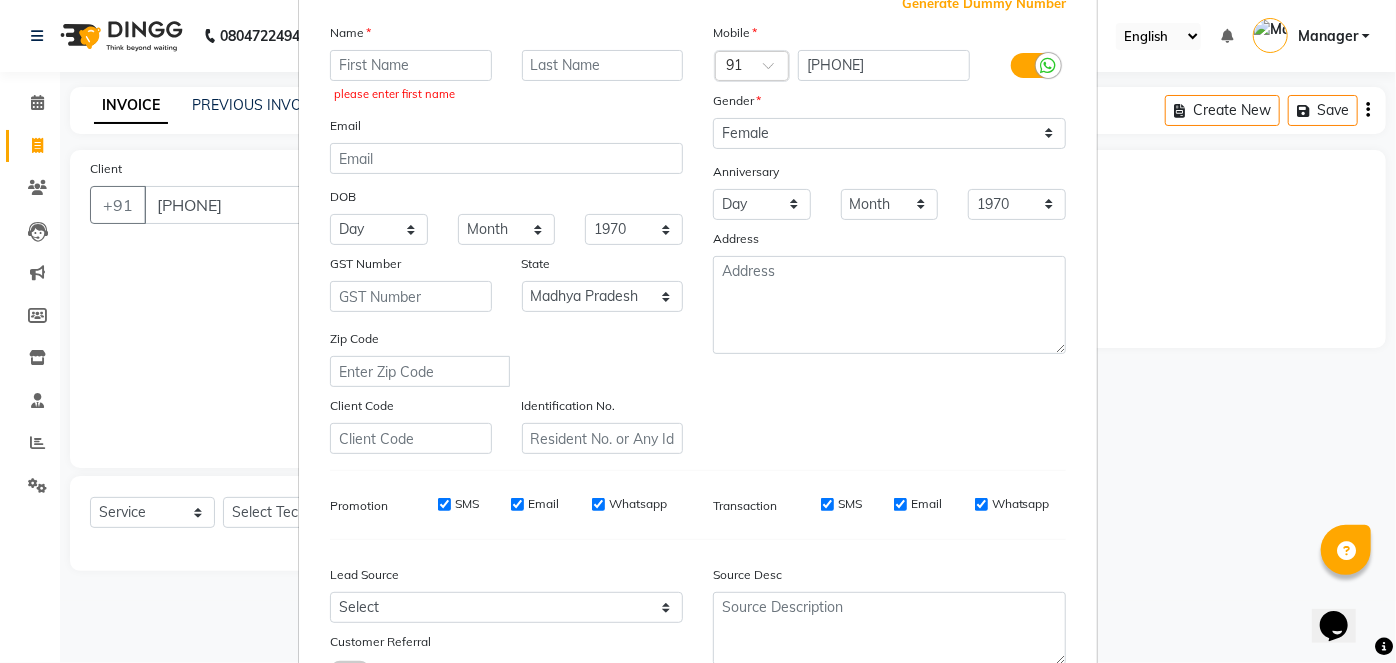 scroll, scrollTop: 126, scrollLeft: 0, axis: vertical 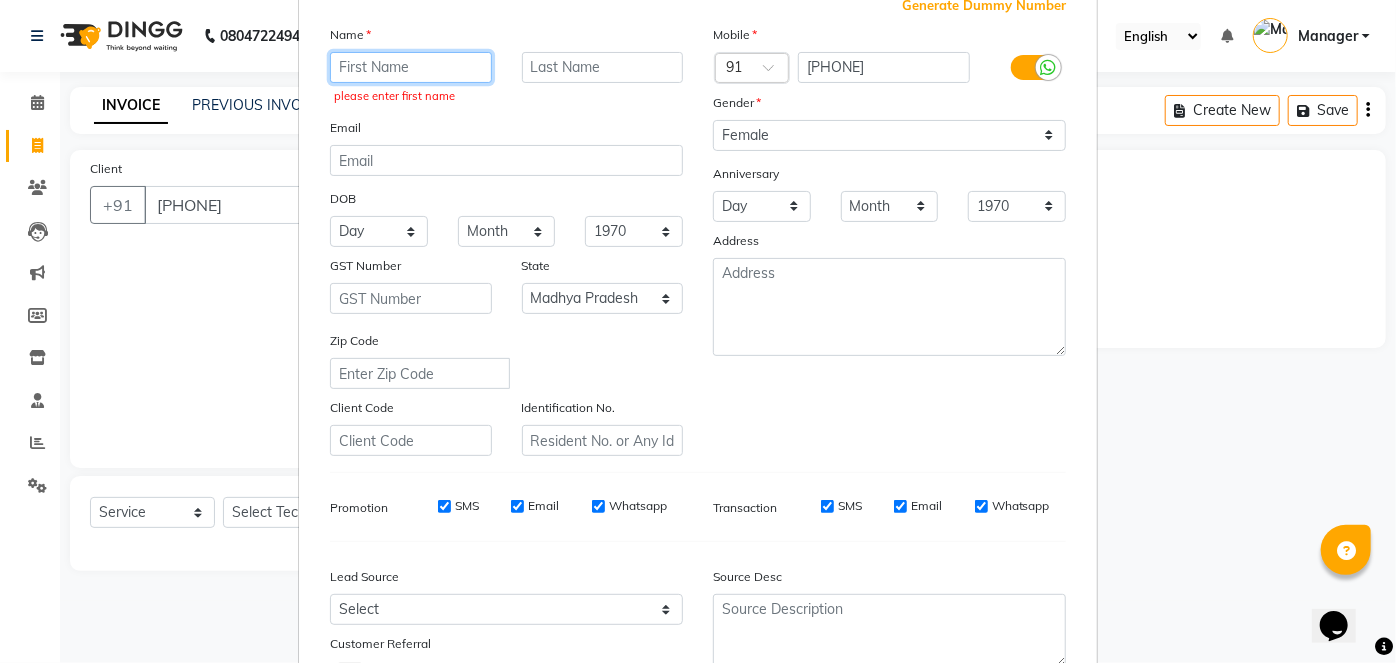 click at bounding box center [411, 67] 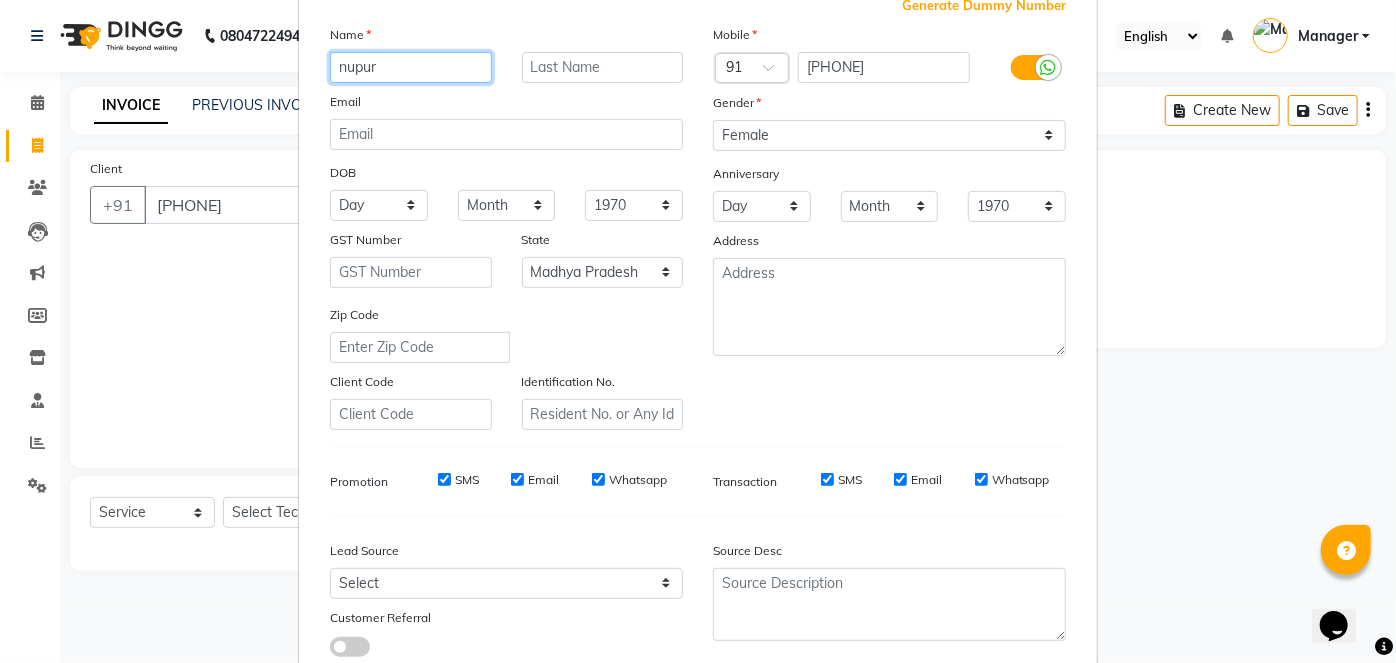 type on "nupur" 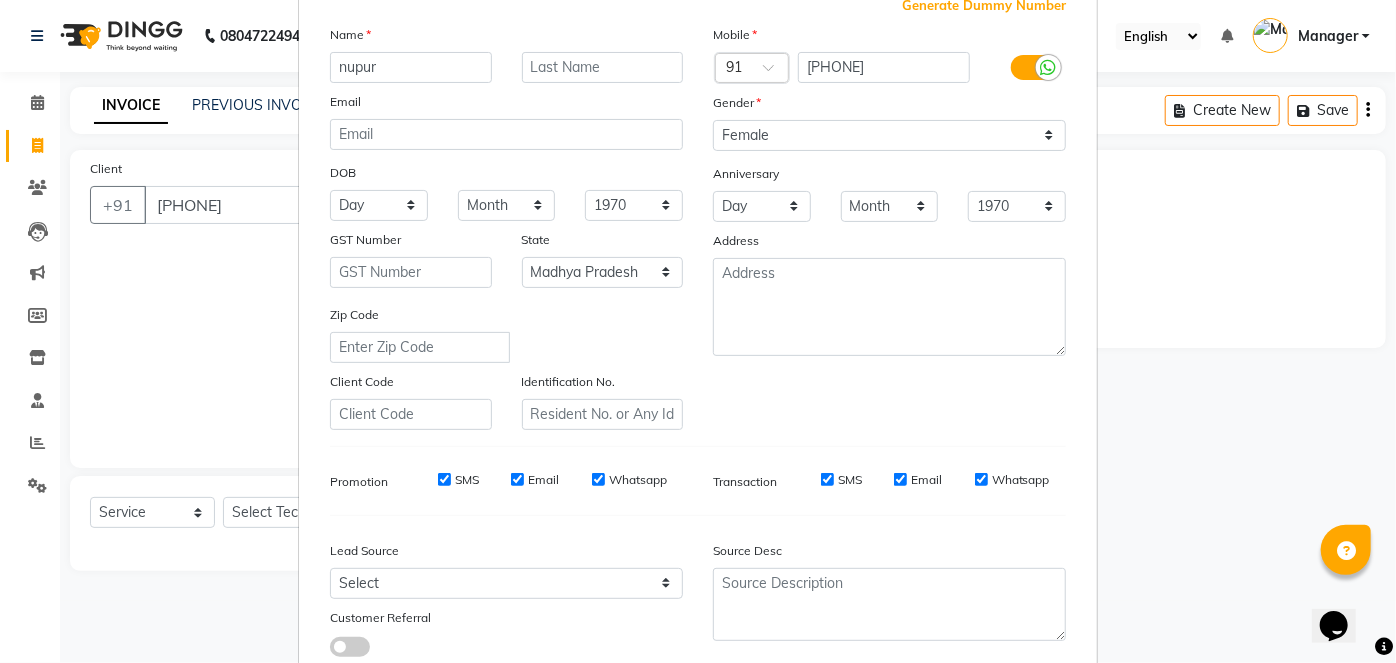click on "Mobile Country Code × 91 [PHONE] Gender Select Male Female Other Prefer Not To Say Anniversary Day 01 02 03 04 05 06 07 08 09 10 11 12 13 14 15 16 17 18 19 20 21 22 23 24 25 26 27 28 29 30 31 Month January February March April May June July August September October November December 1970 1971 1972 1973 1974 1975 1976 1977 1978 1979 1980 1981 1982 1983 1984 1985 1986 1987 1988 1989 1990 1991 1992 1993 1994 1995 1996 1997 1998 1999 2000 2001 2002 2003 2004 2005 2006 2007 2008 2009 2010 2011 2012 2013 2014 2015 2016 2017 2018 2019 2020 2021 2022 2023 2024 2025 Address" at bounding box center (889, 227) 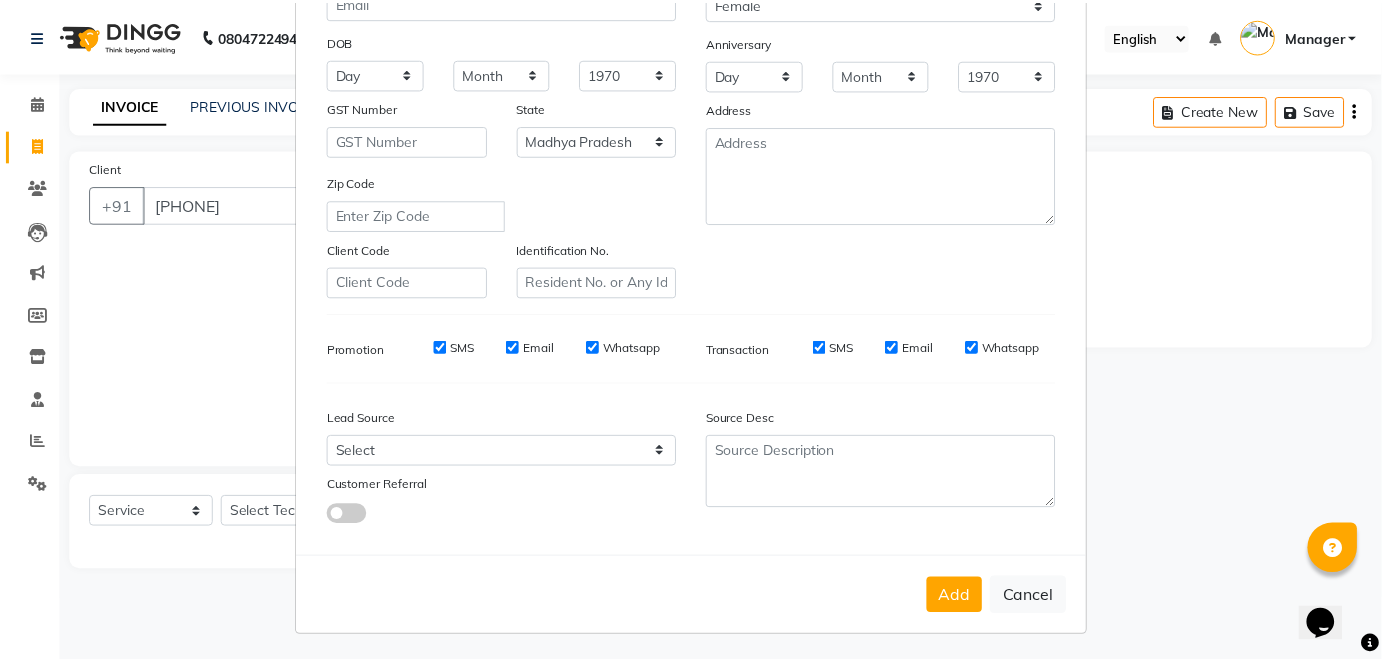 scroll, scrollTop: 258, scrollLeft: 0, axis: vertical 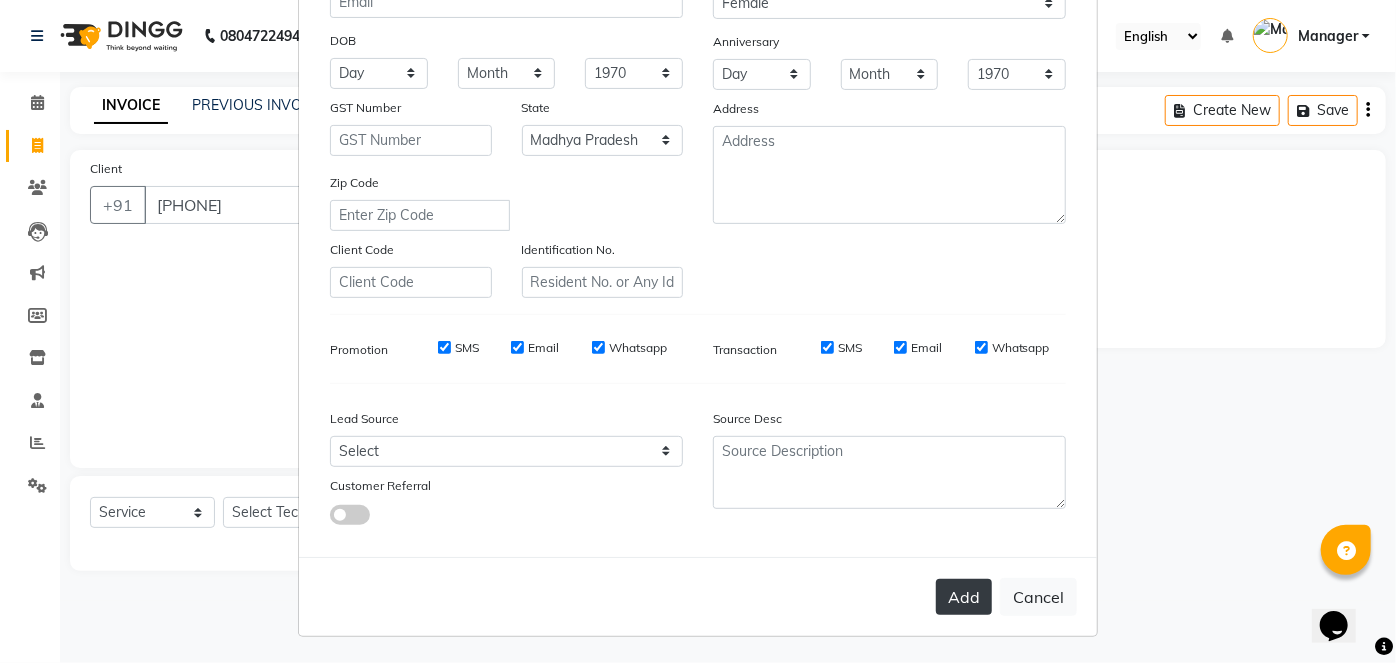 click on "Add" at bounding box center (964, 597) 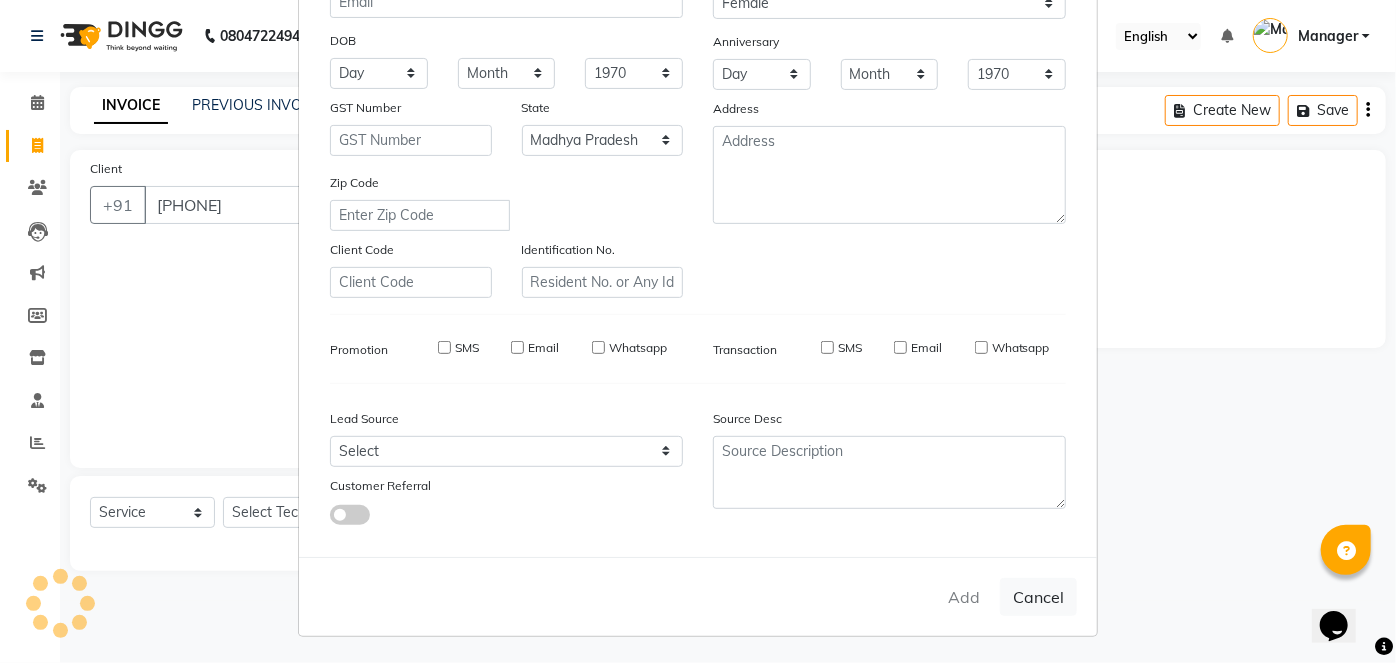 type 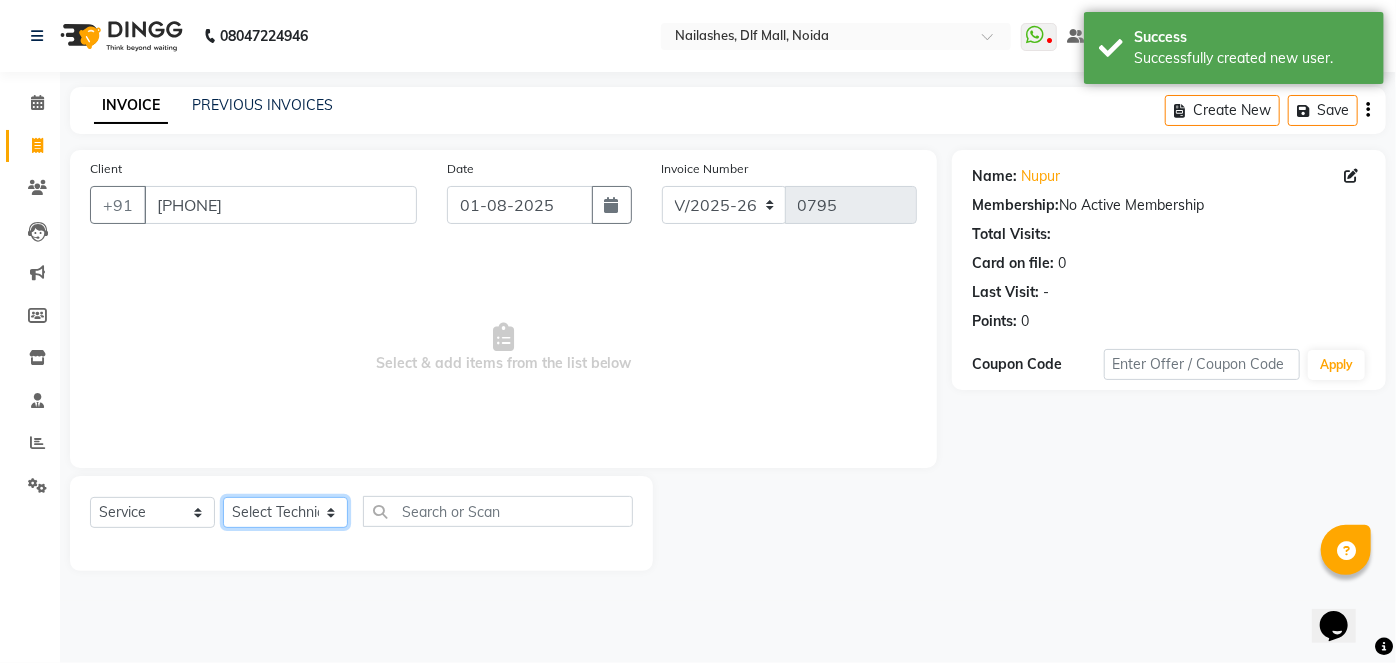 click on "Select Technician [FIRST] [LAST] Manager [FIRST] [FIRST] [FIRST] [FIRST] [FIRST]" 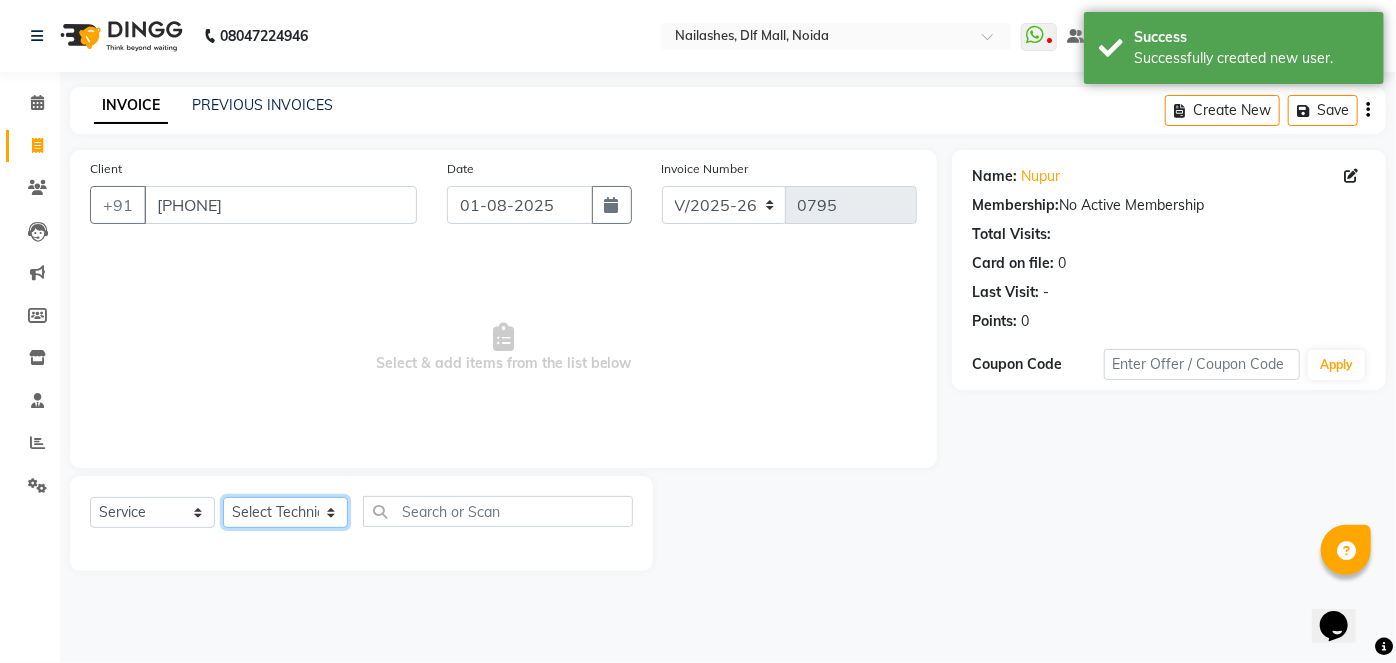 click on "Select Technician [FIRST] [LAST] Manager [FIRST] [FIRST] [FIRST] [FIRST] [FIRST]" 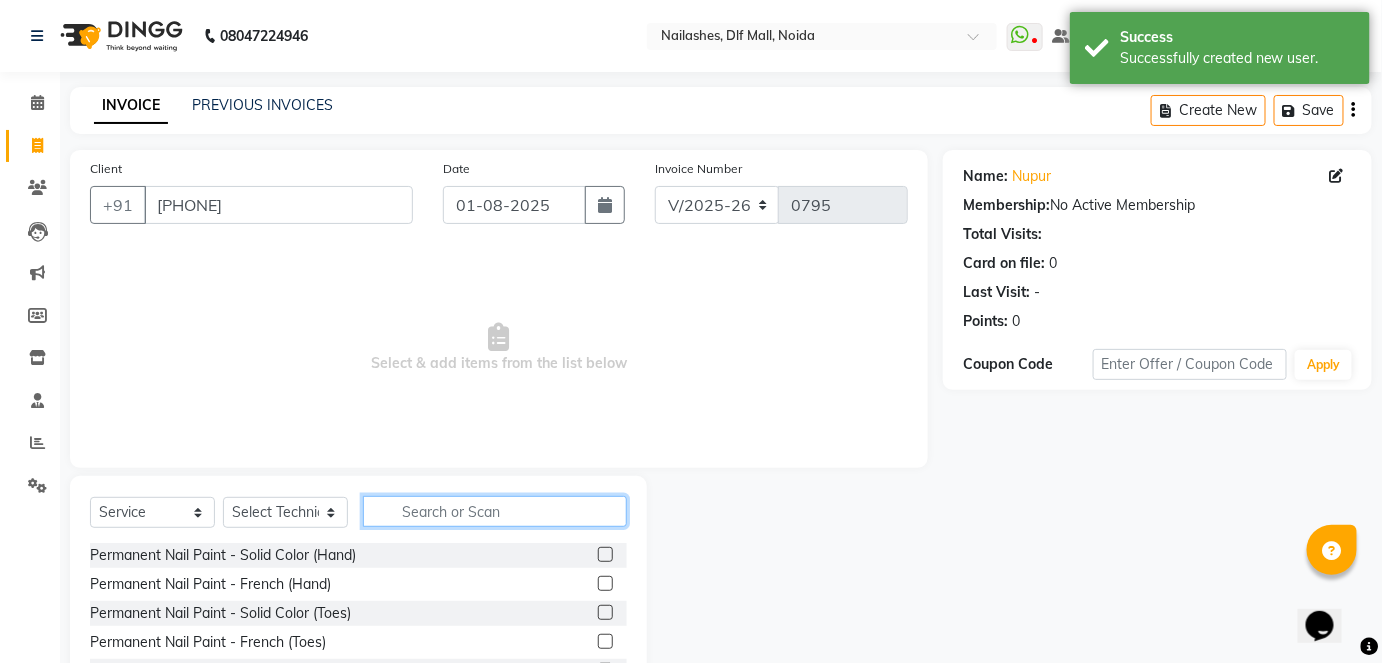 click 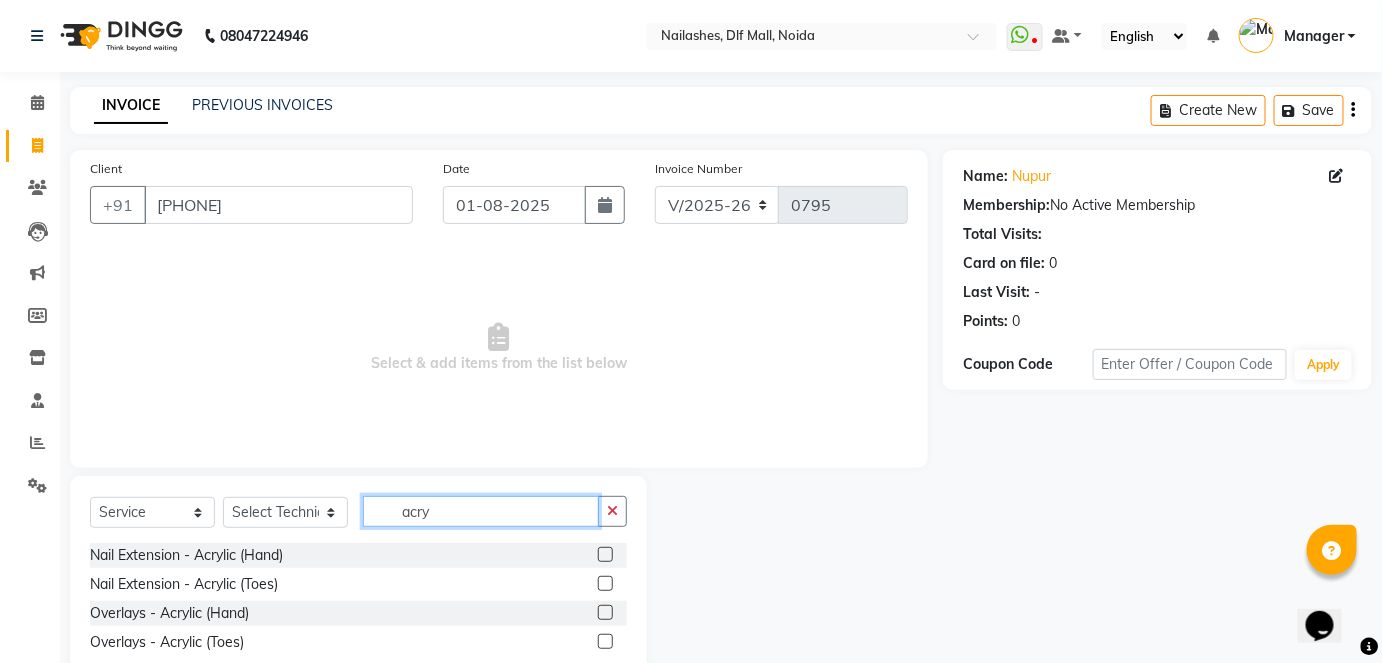 type on "acry" 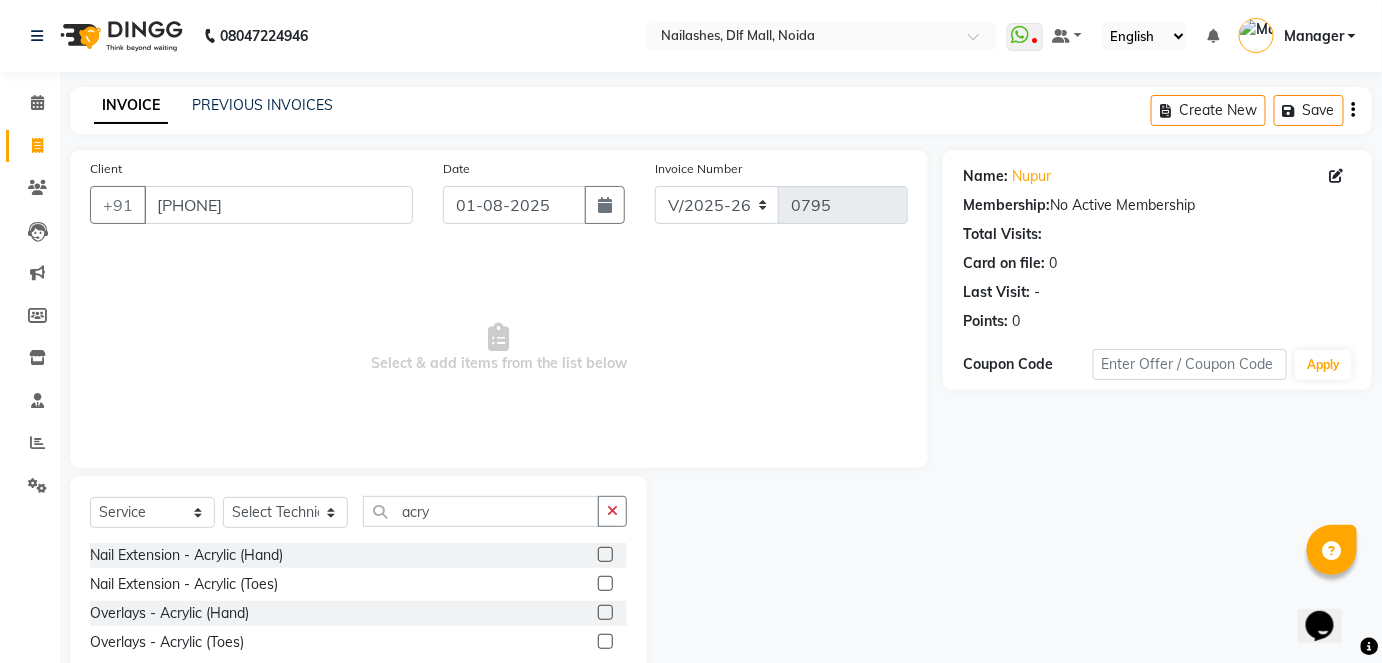 click 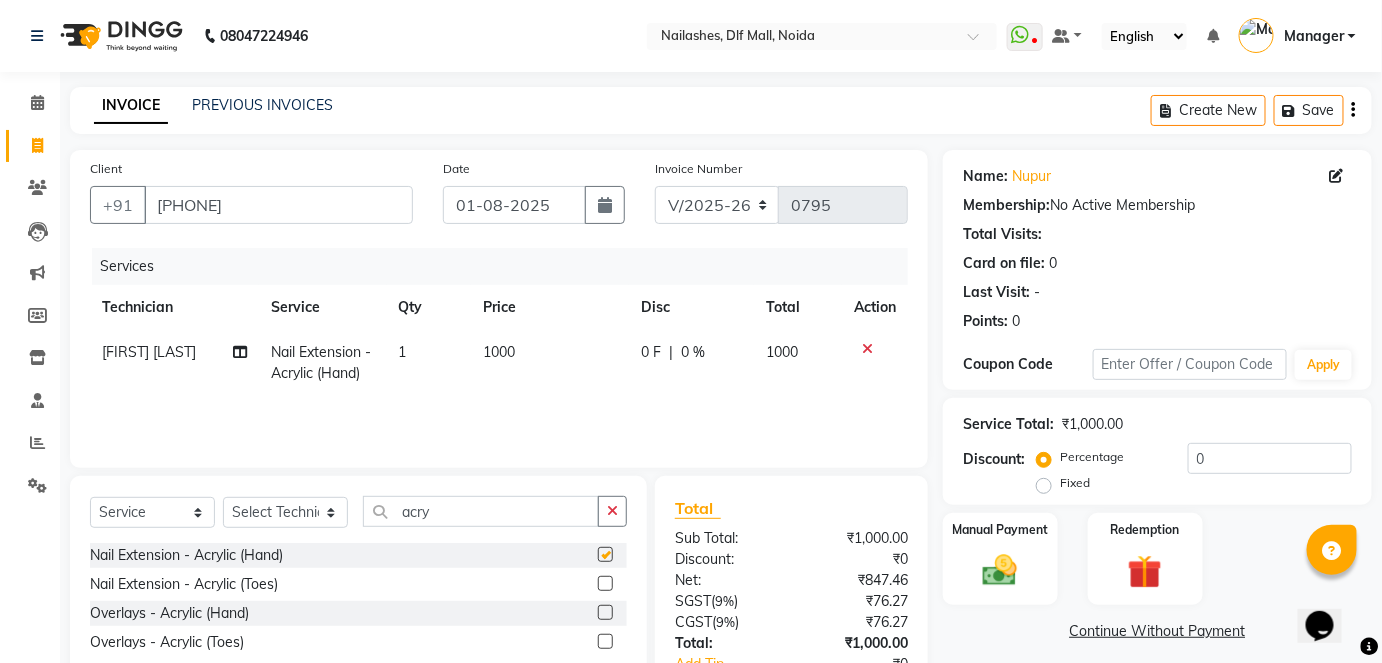 checkbox on "false" 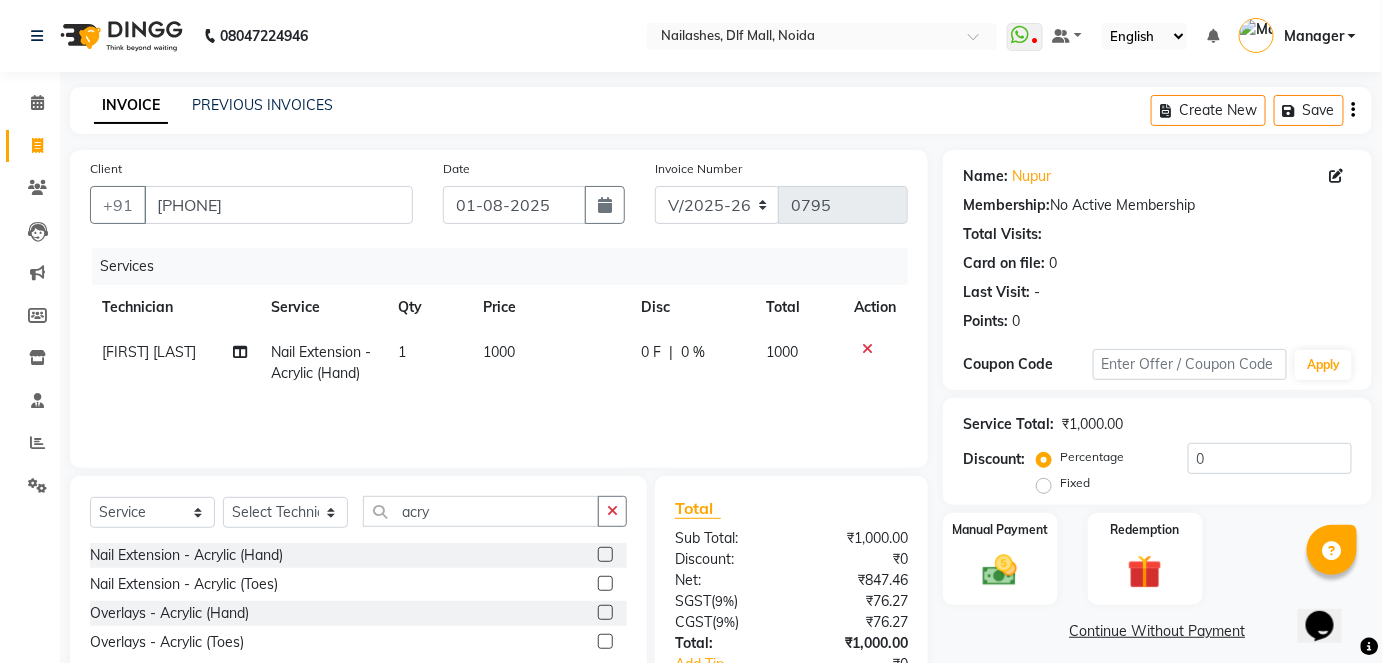 click on "1000" 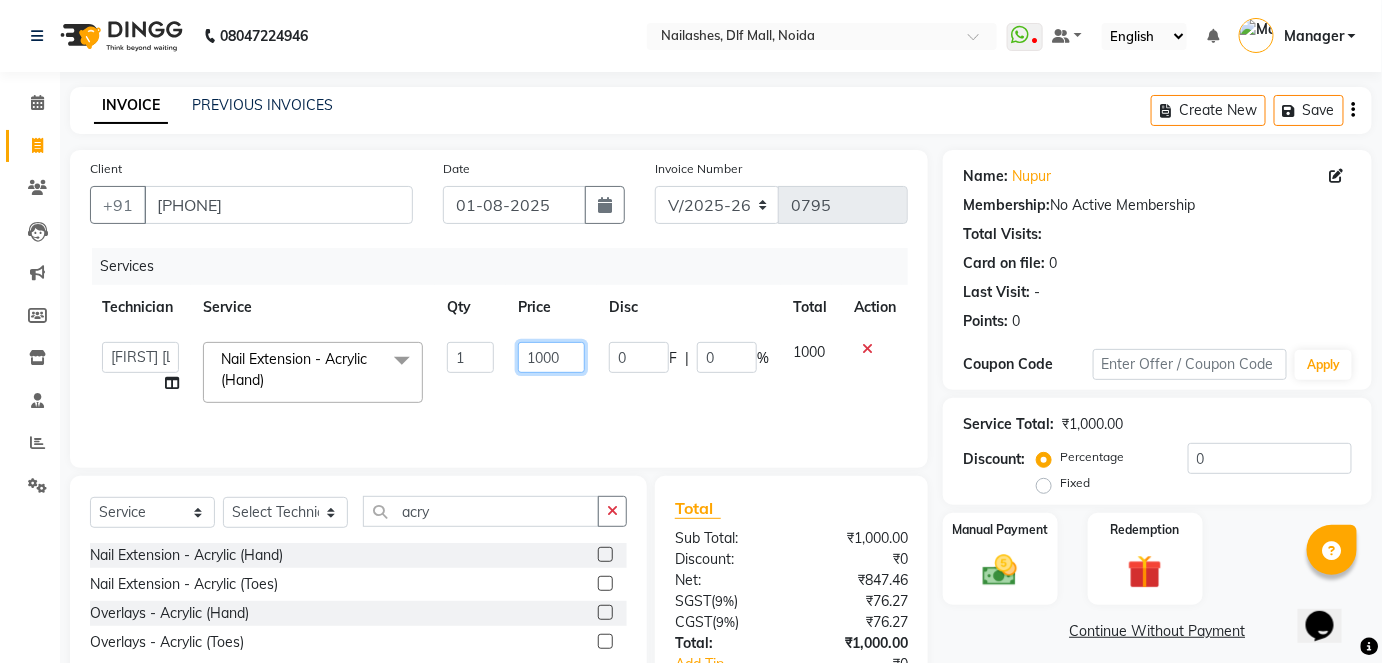 click on "1000" 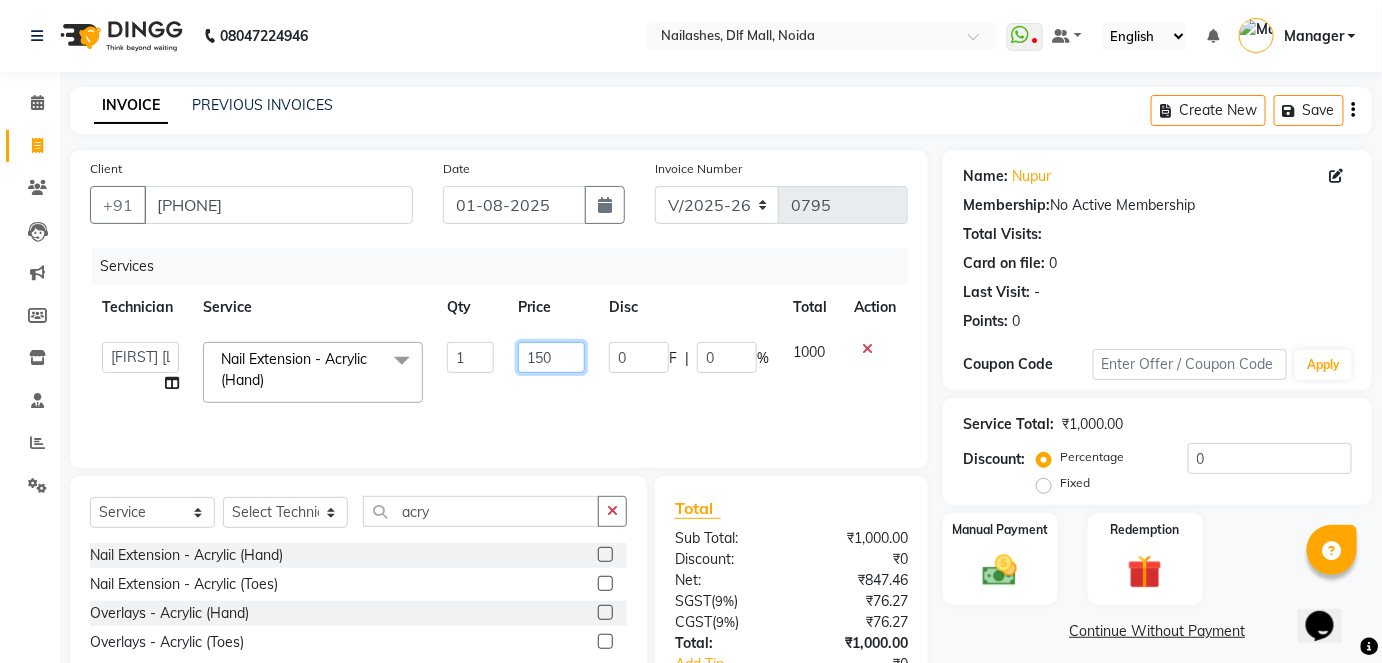 type on "1500" 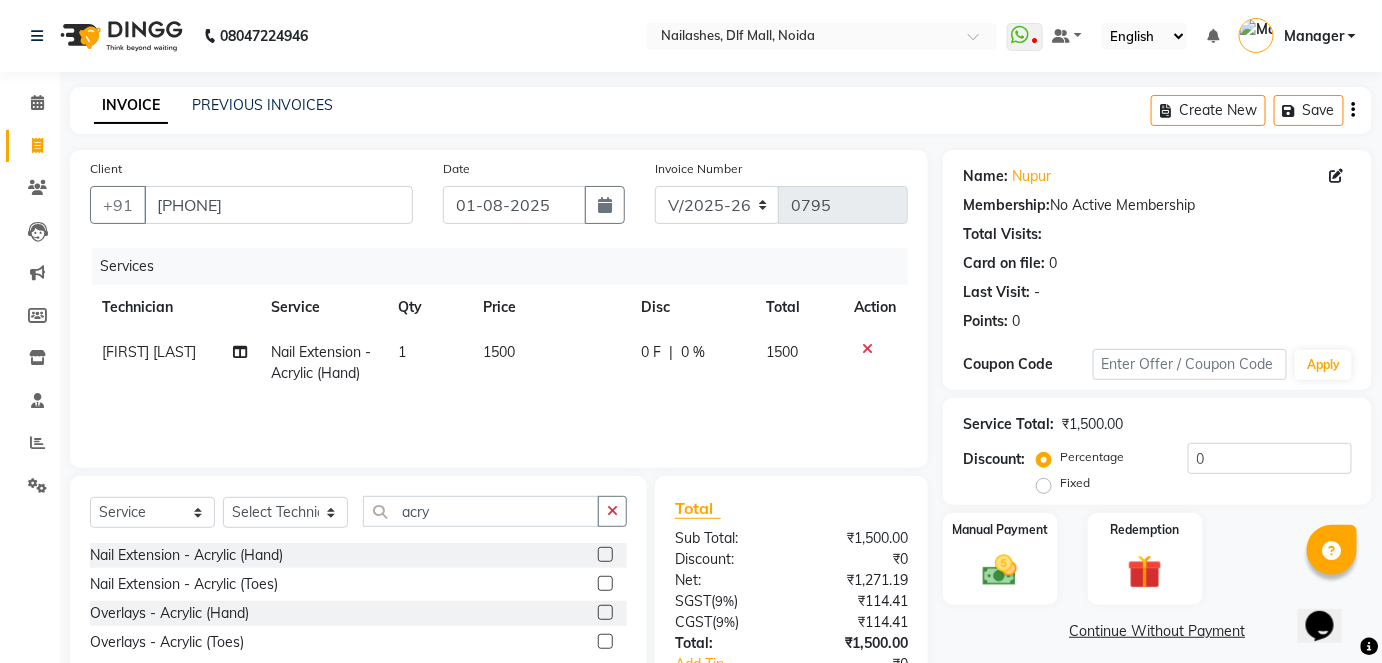 click on "Services Technician Service Qty Price Disc Total Action [FIRST] Nail Extension - Acrylic (Hand) 1 1500 0 F | 0 % 1500" 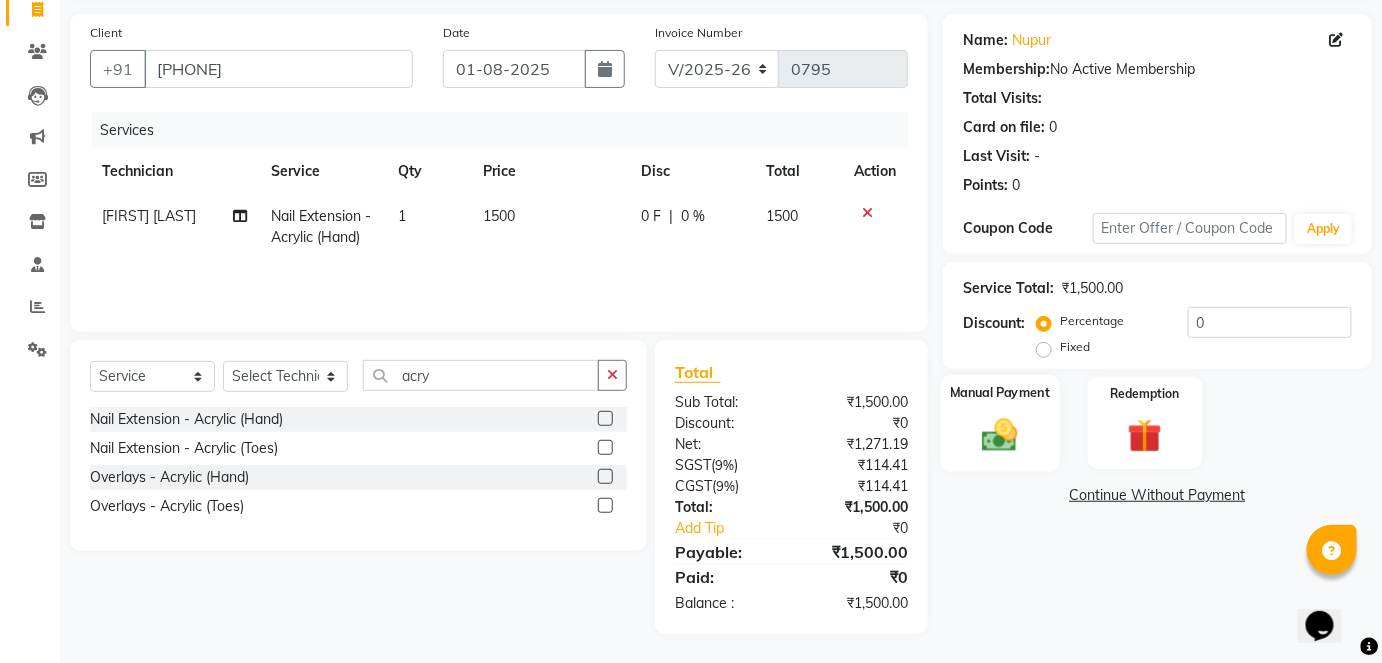 click 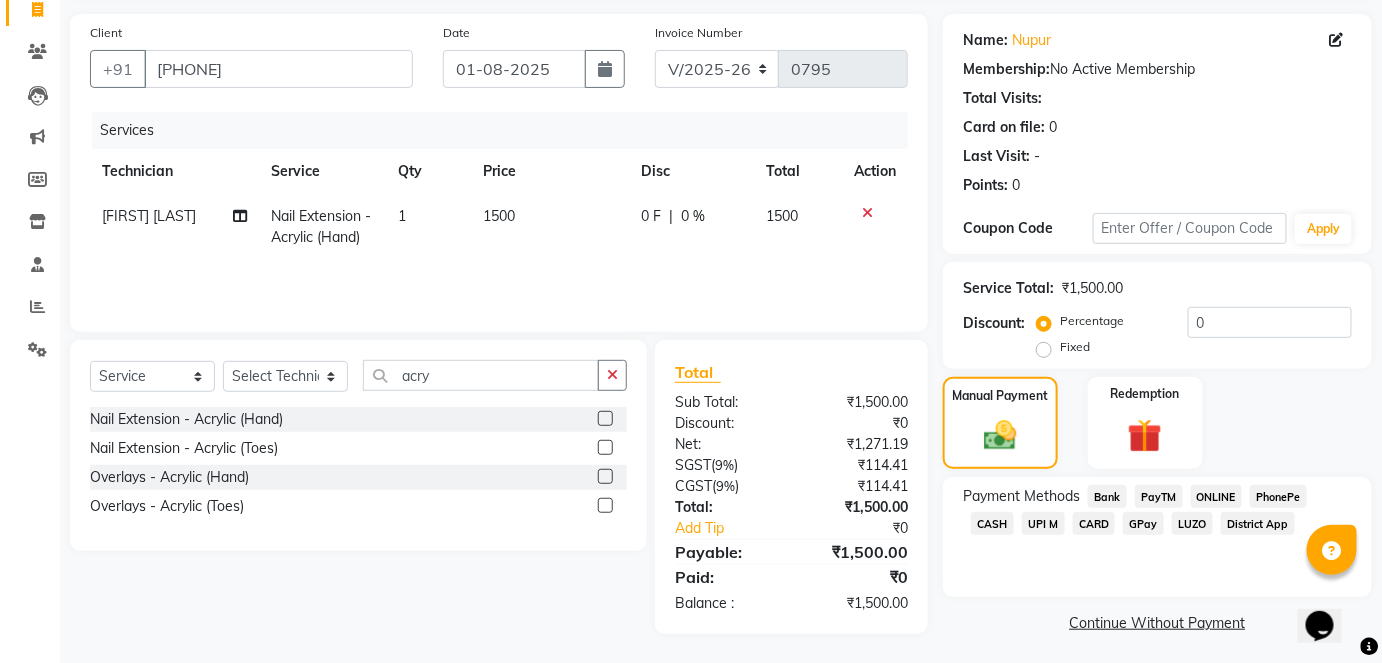 scroll, scrollTop: 140, scrollLeft: 0, axis: vertical 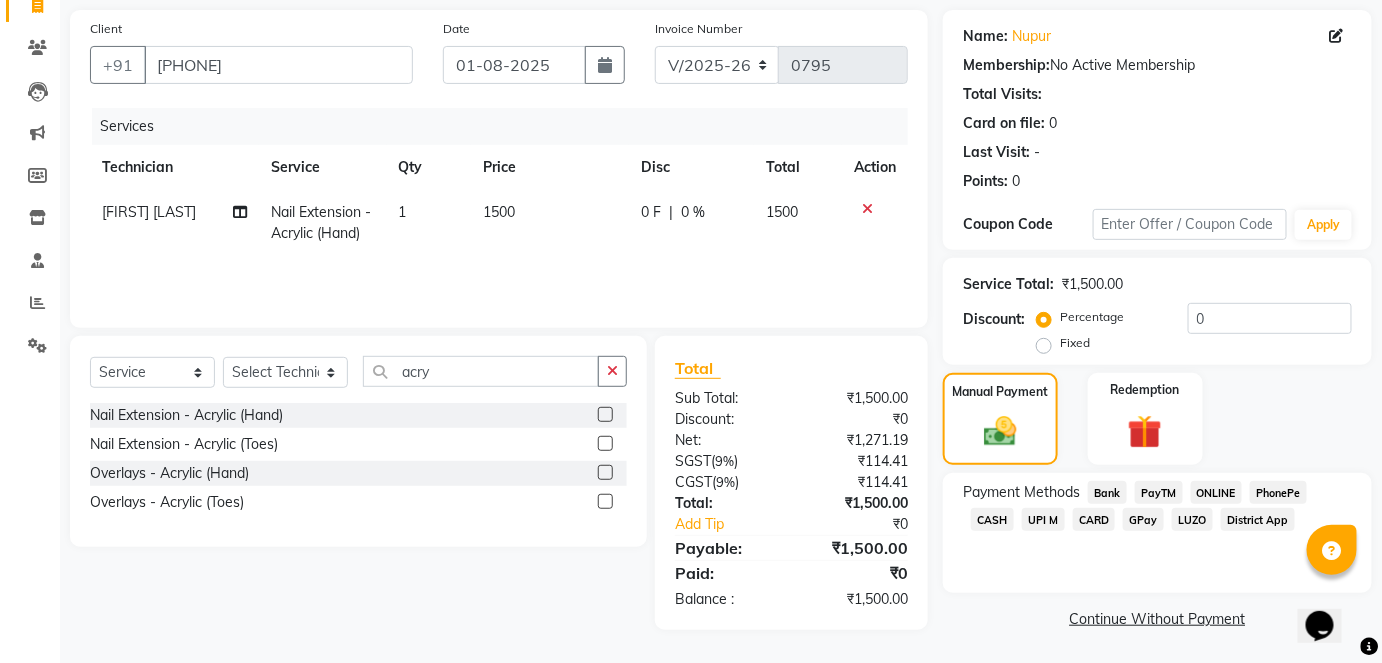 click on "ONLINE" 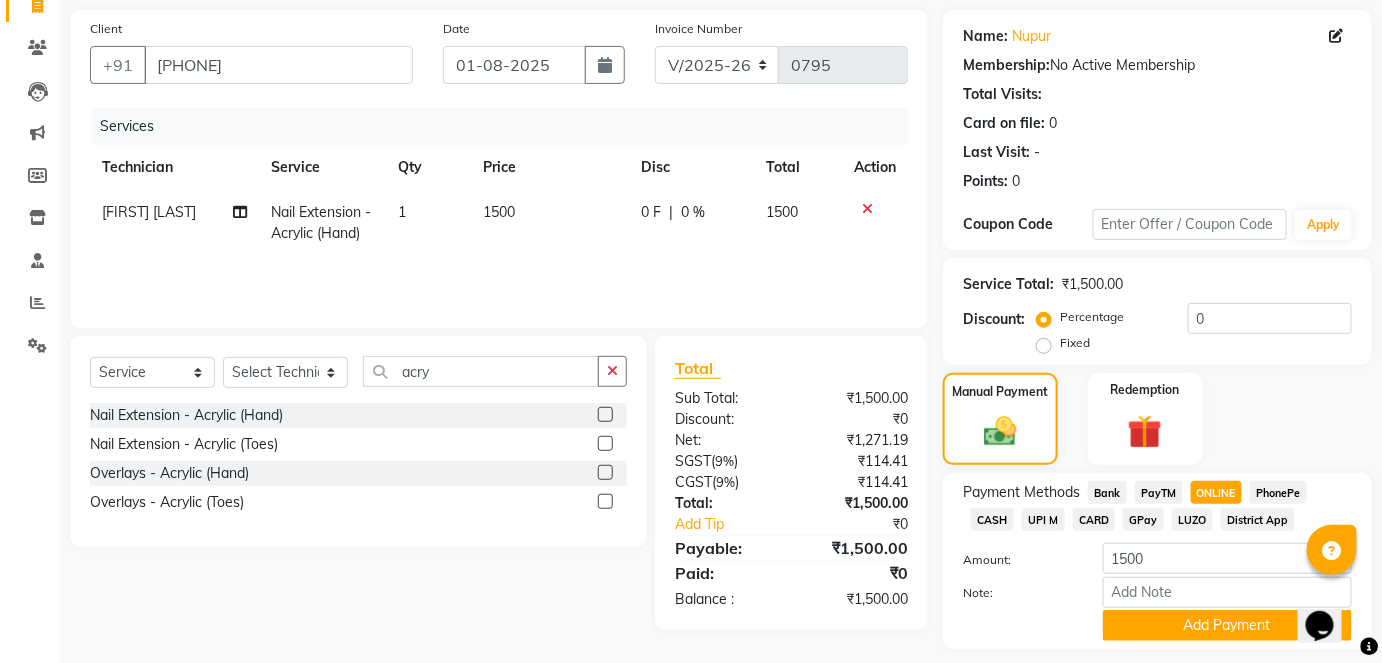 scroll, scrollTop: 196, scrollLeft: 0, axis: vertical 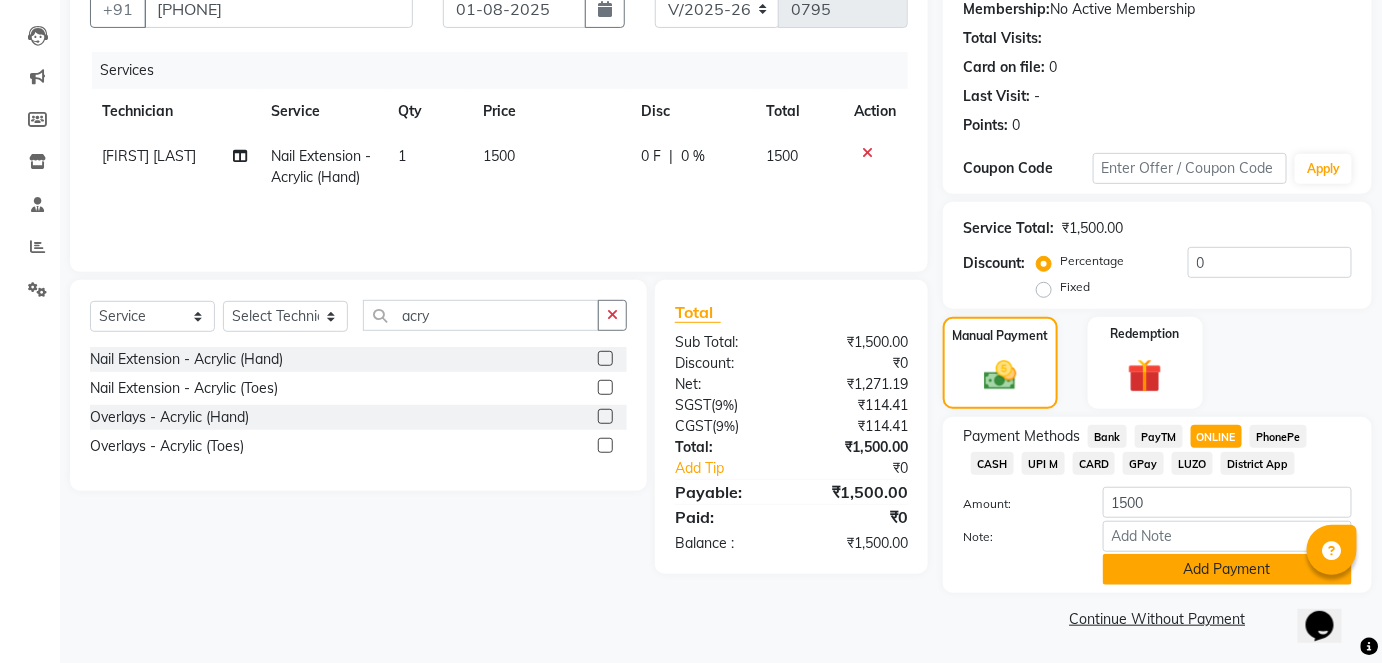 click on "Add Payment" 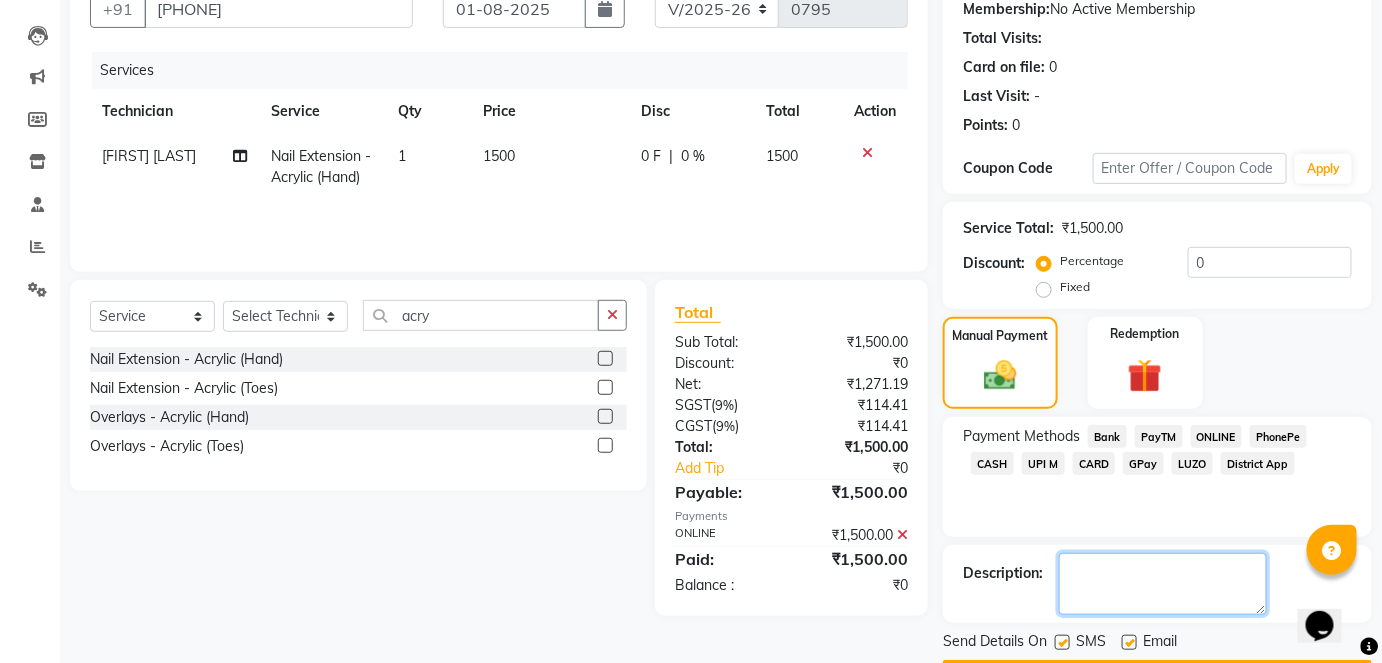click 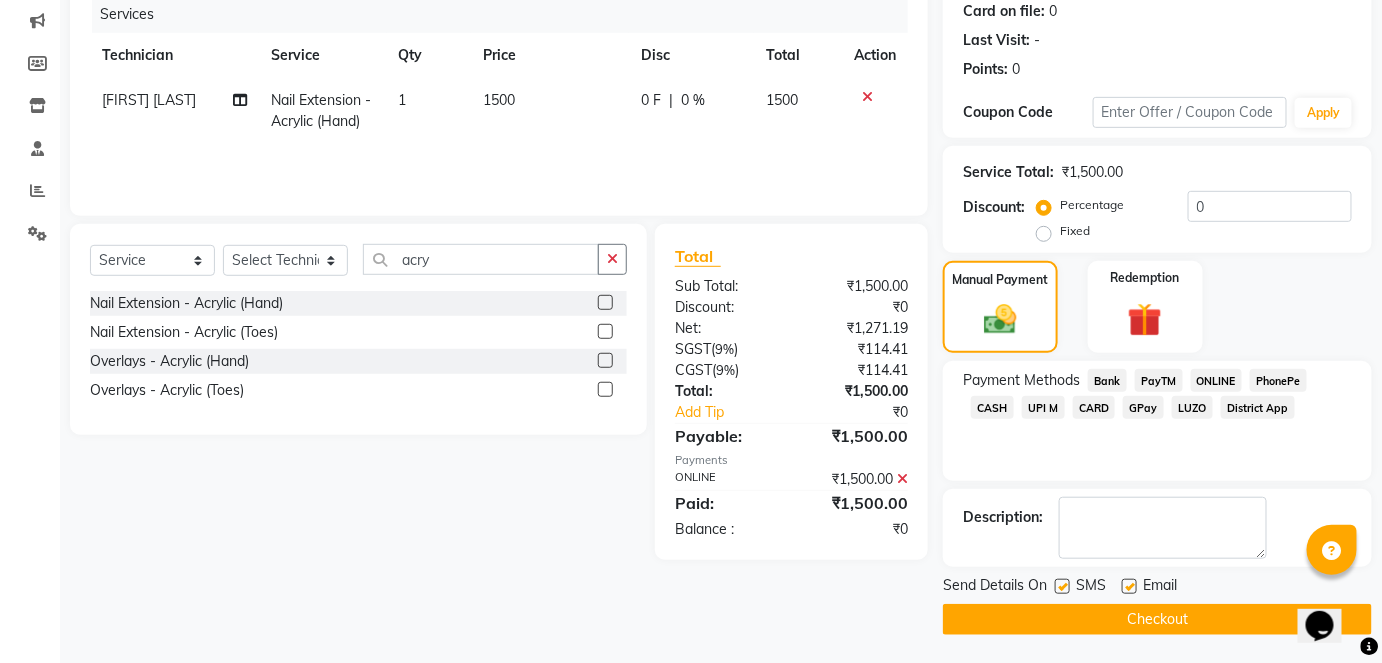 click on "Checkout" 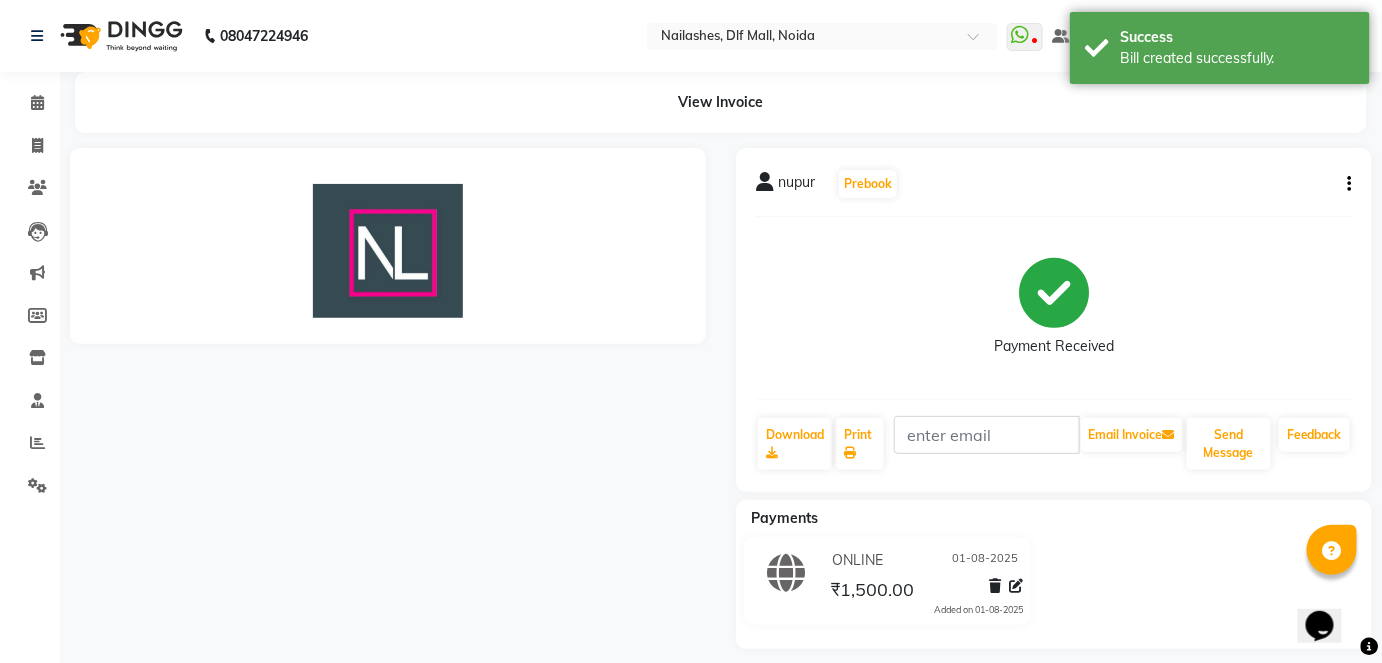 scroll, scrollTop: 0, scrollLeft: 0, axis: both 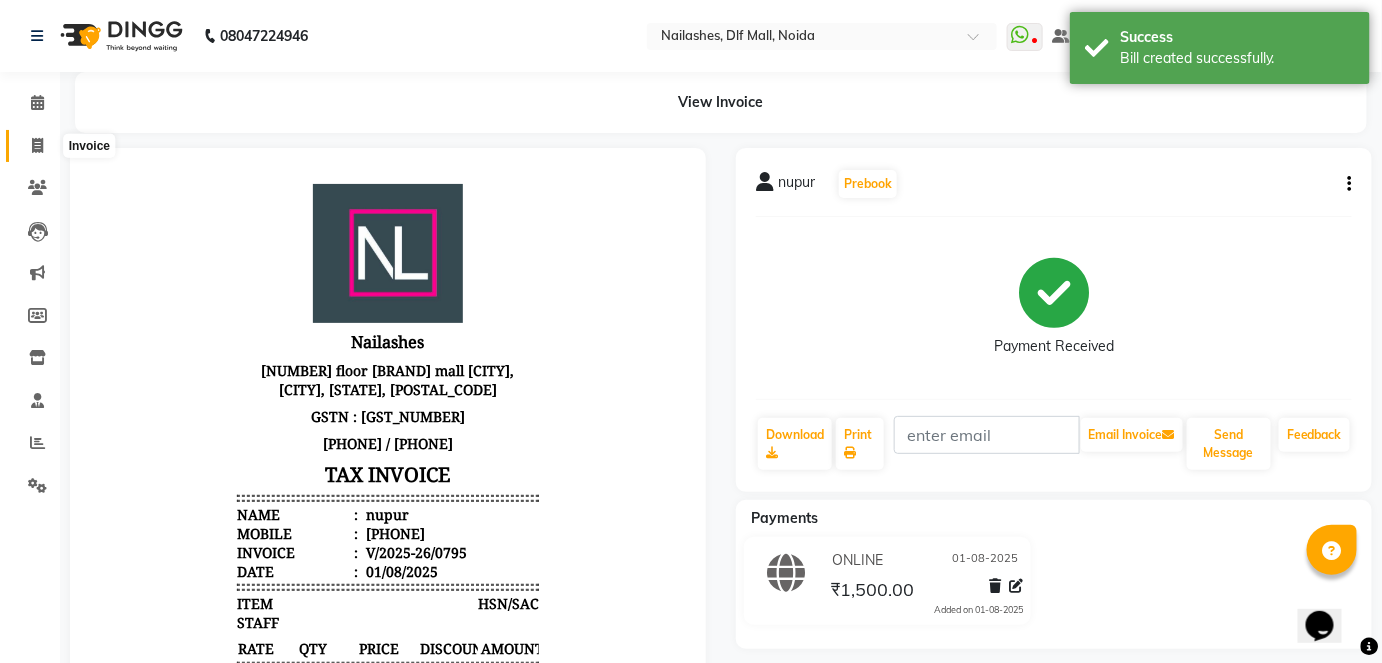 click 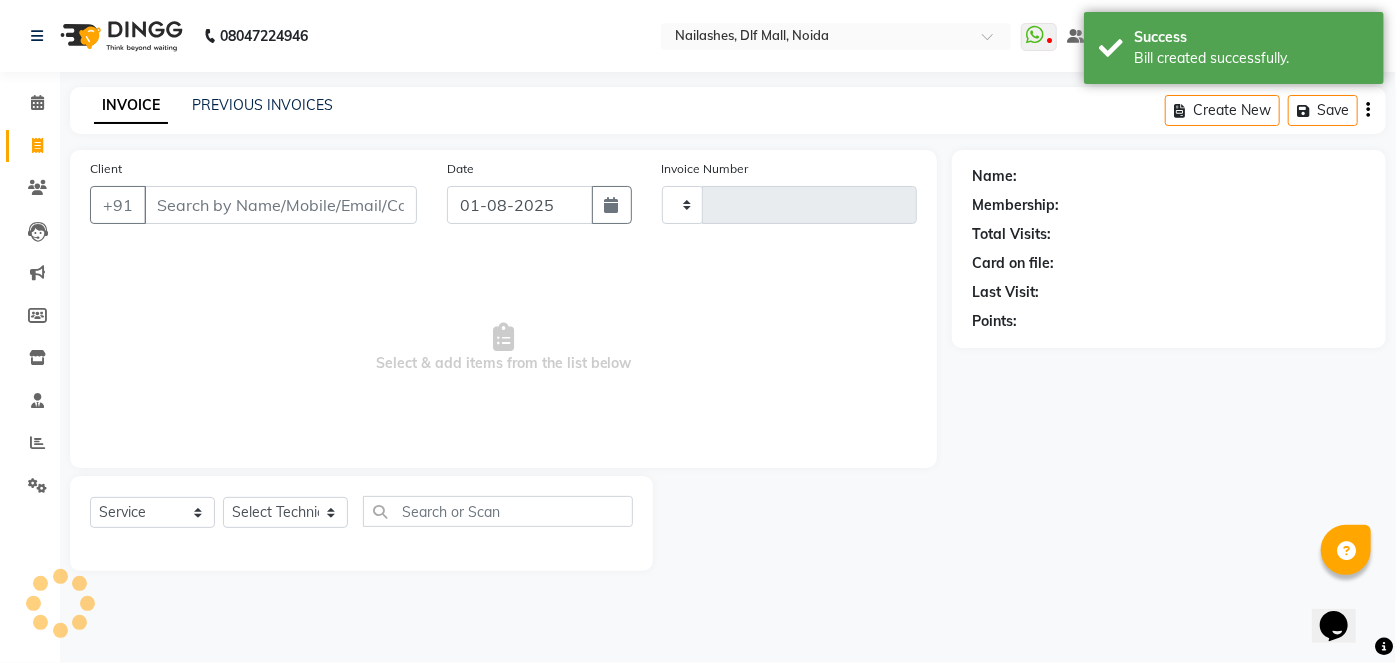 type on "0796" 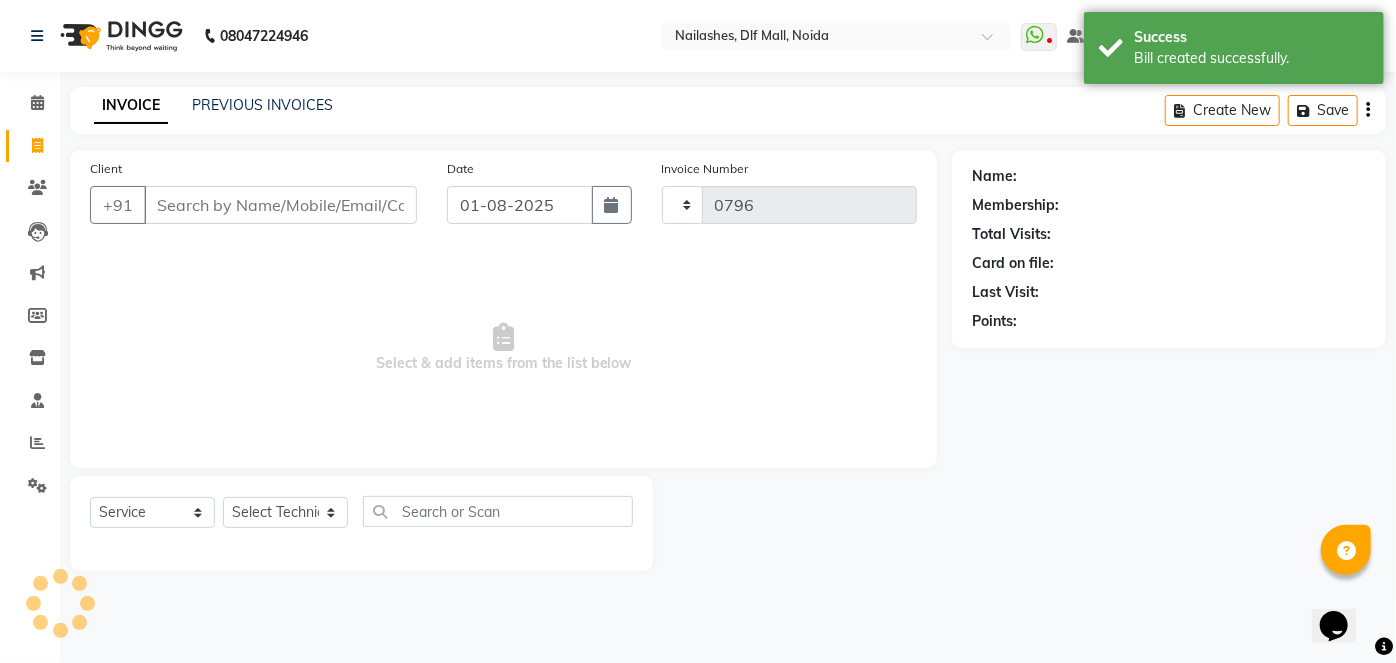 select on "5188" 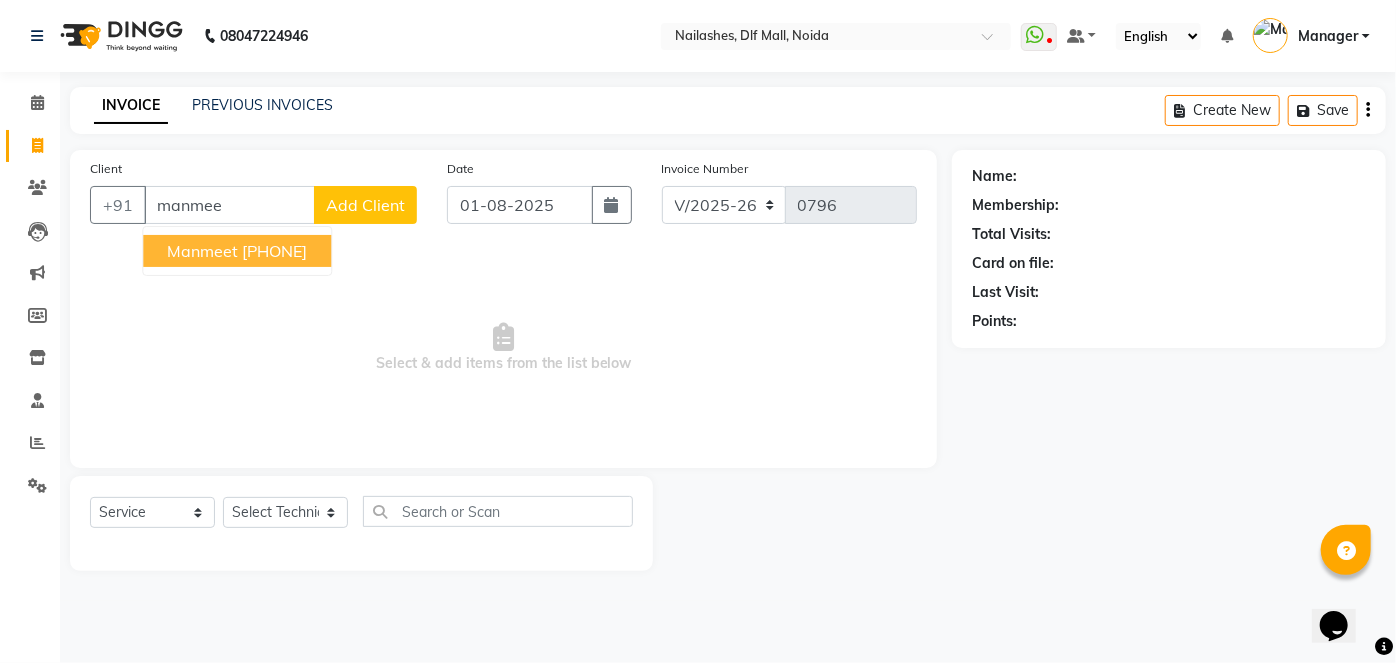 click on "Manmeet" at bounding box center (202, 251) 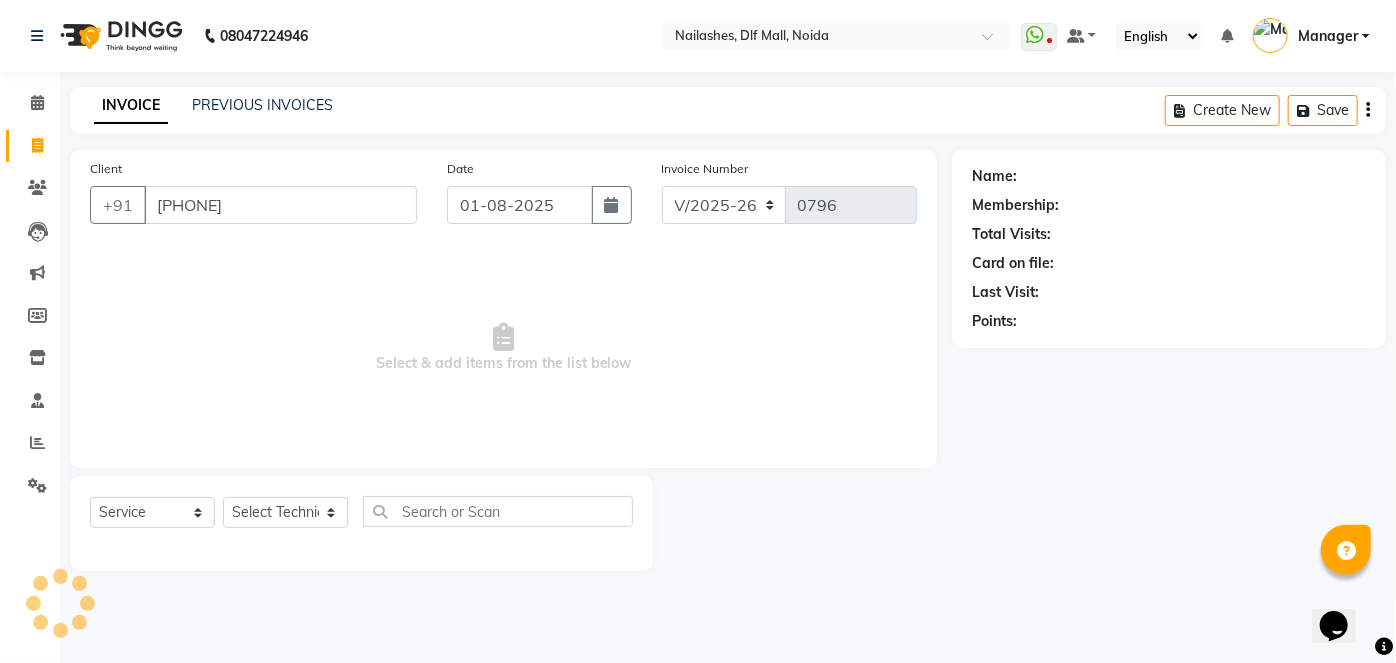 type on "[PHONE]" 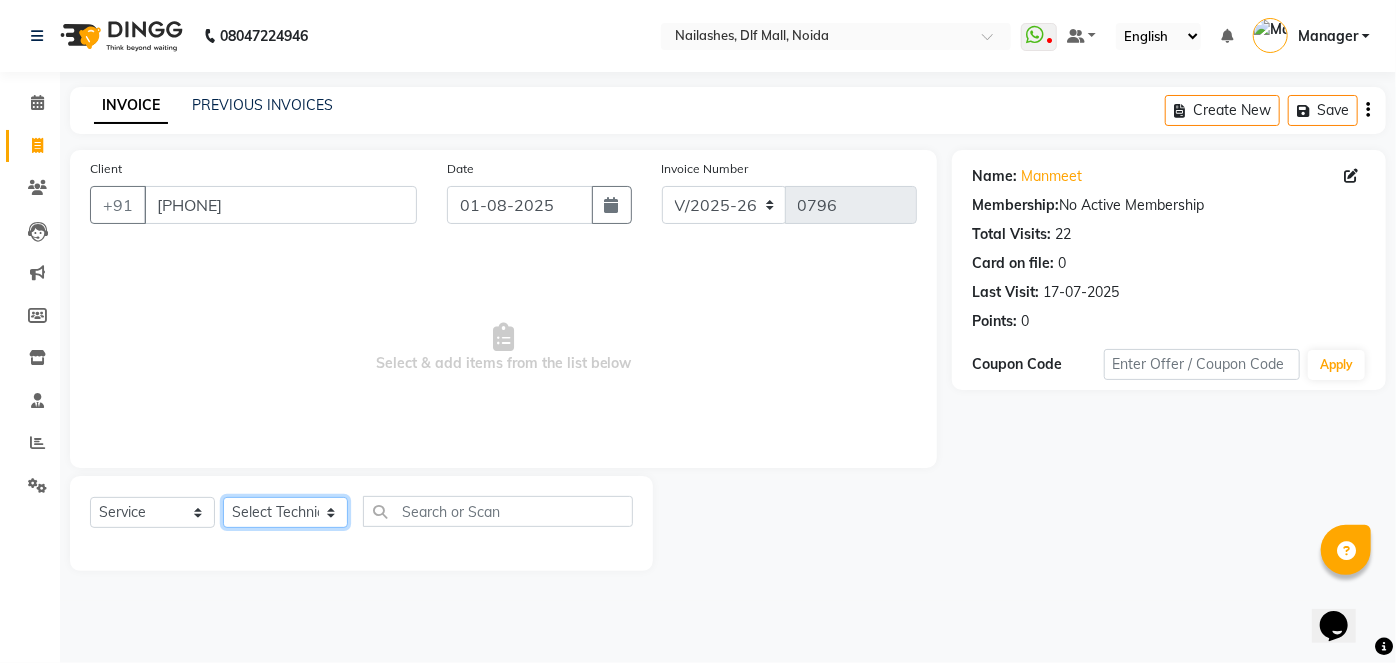 click on "Select Technician [FIRST] [LAST] Manager [FIRST] [FIRST] [FIRST] [FIRST] [FIRST]" 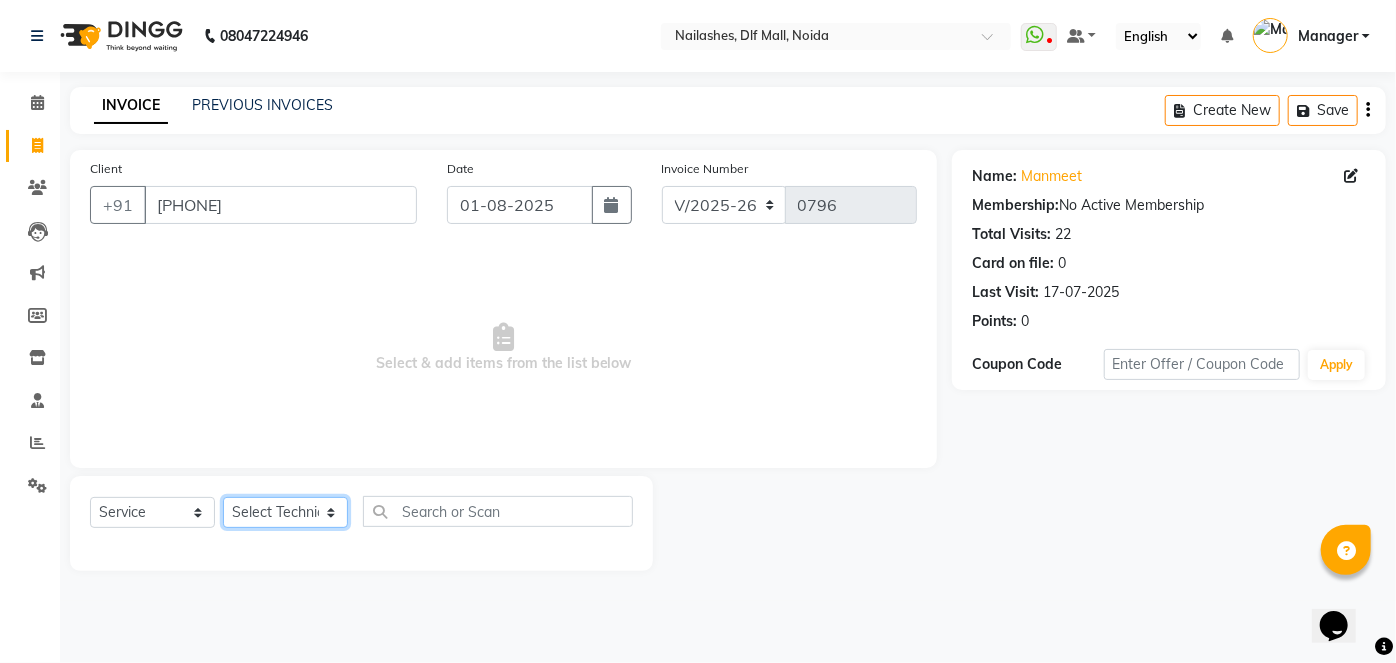 click on "Select Technician [FIRST] [LAST] Manager [FIRST] [FIRST] [FIRST] [FIRST] [FIRST]" 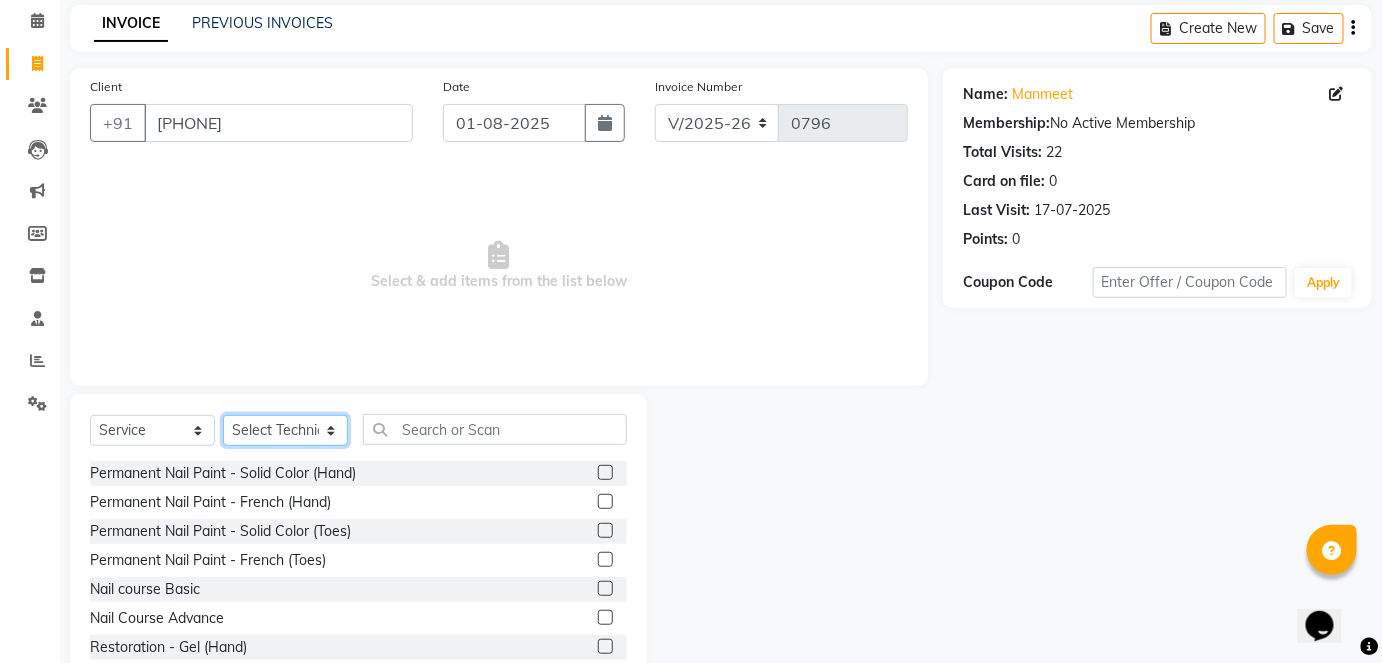 scroll, scrollTop: 137, scrollLeft: 0, axis: vertical 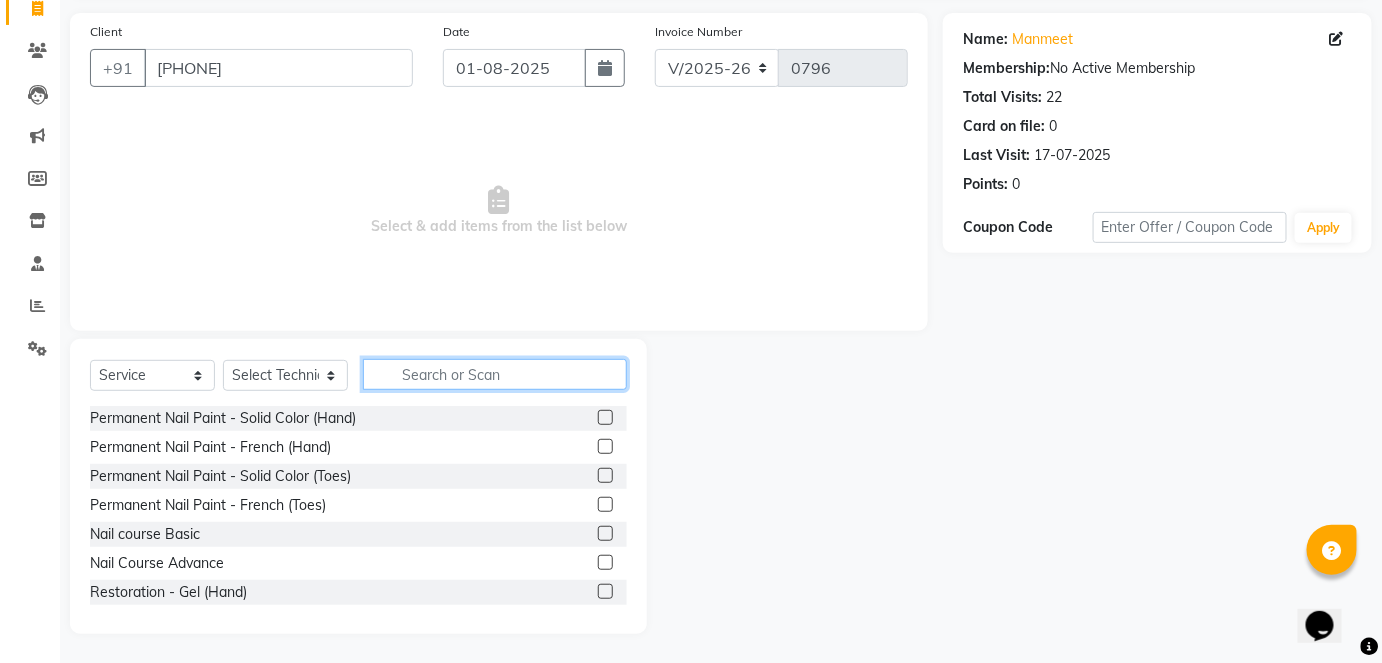 click 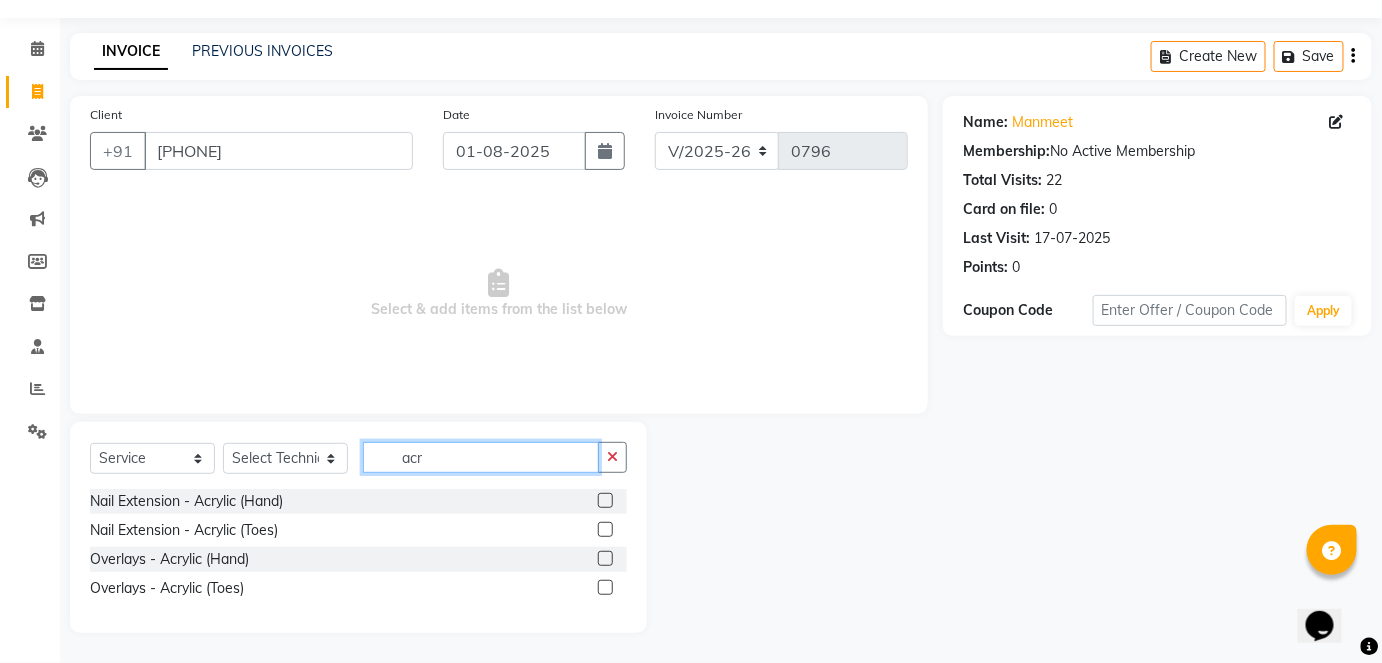 scroll, scrollTop: 53, scrollLeft: 0, axis: vertical 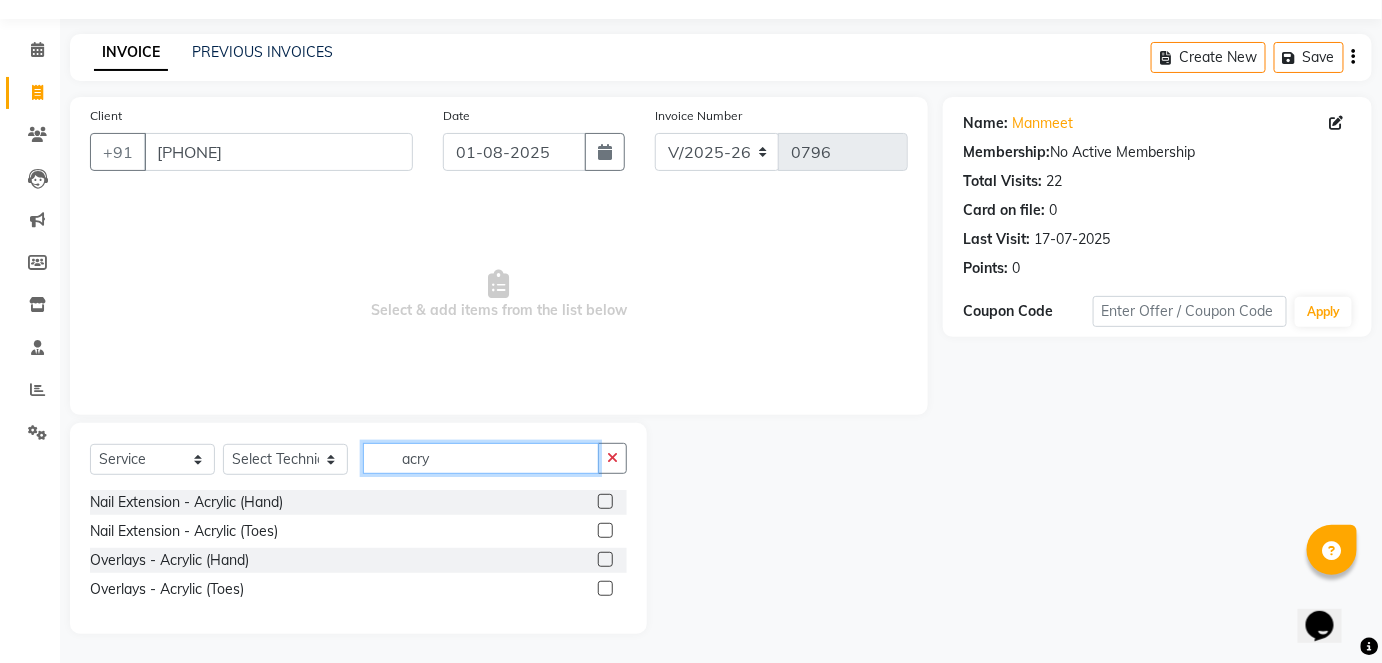 type on "acry" 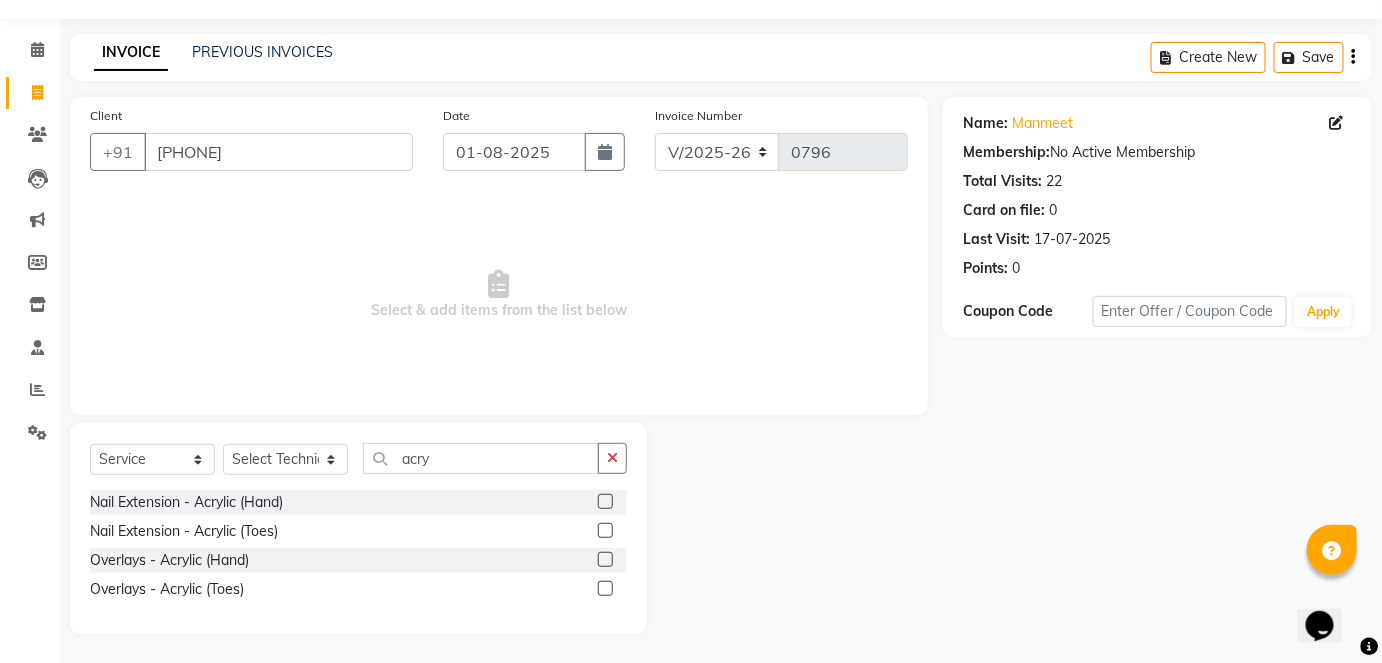 click 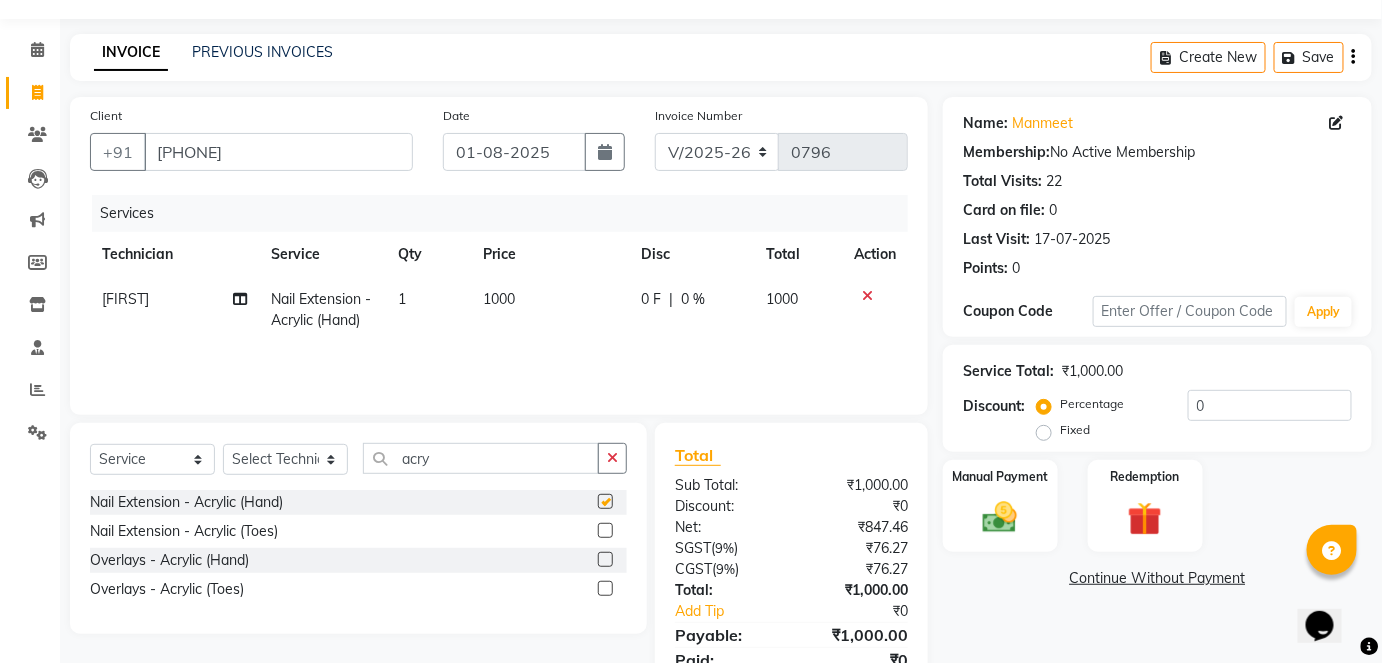 checkbox on "false" 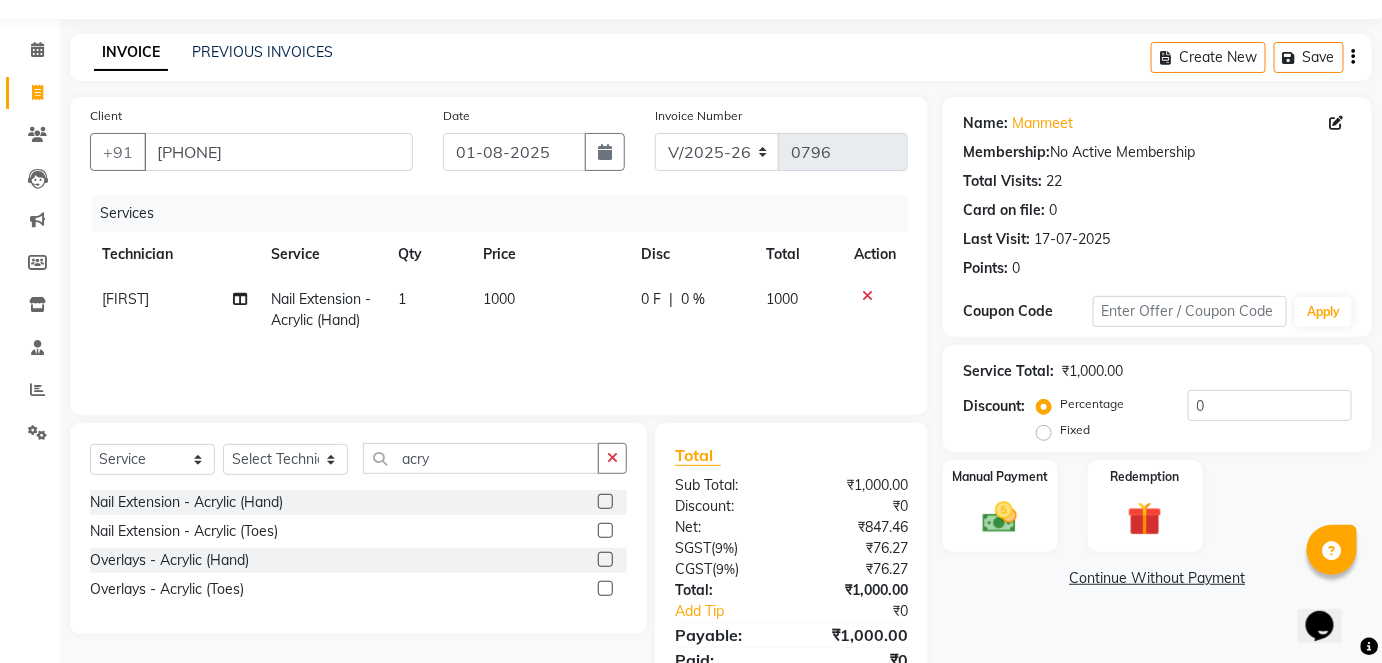click on "1000" 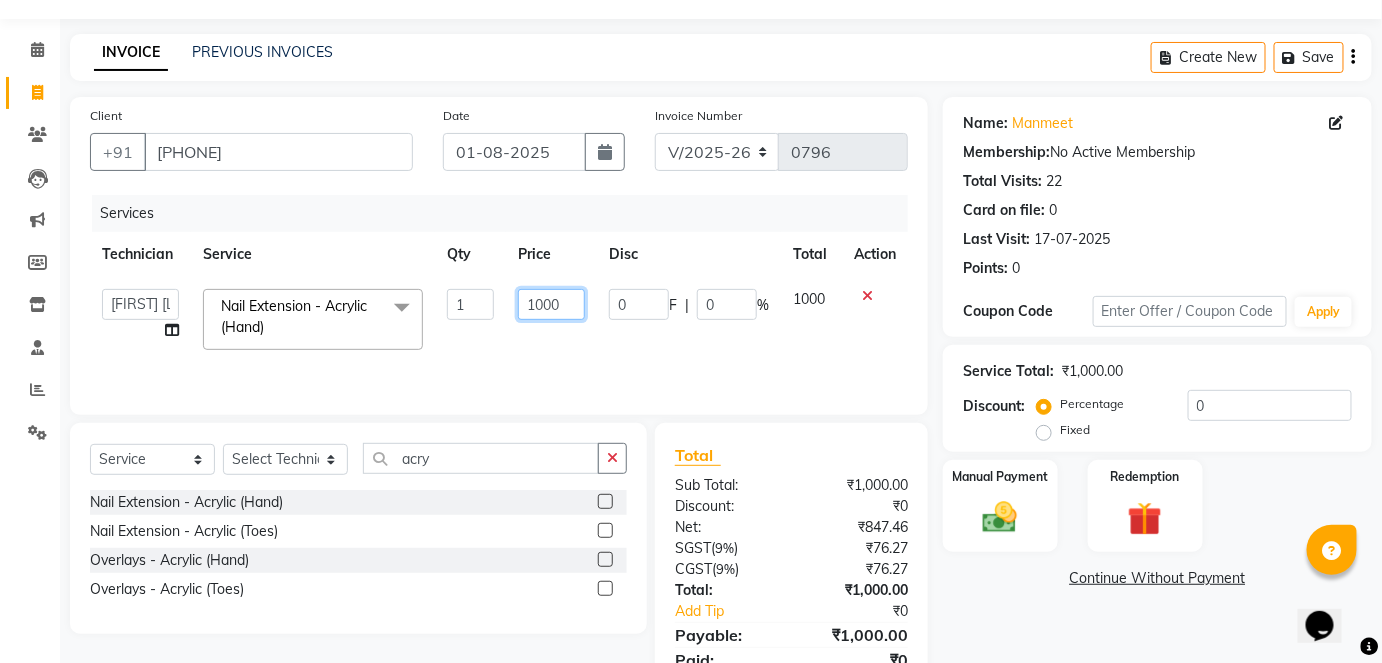 click on "1000" 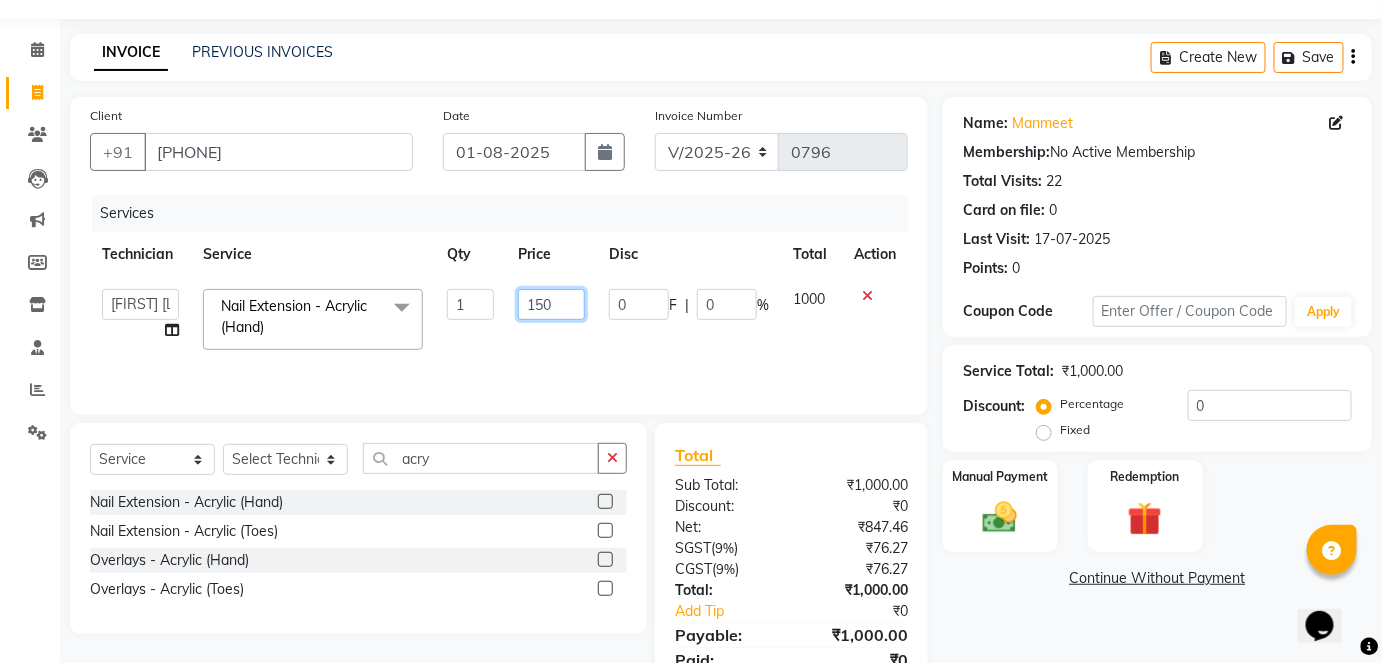 type on "1500" 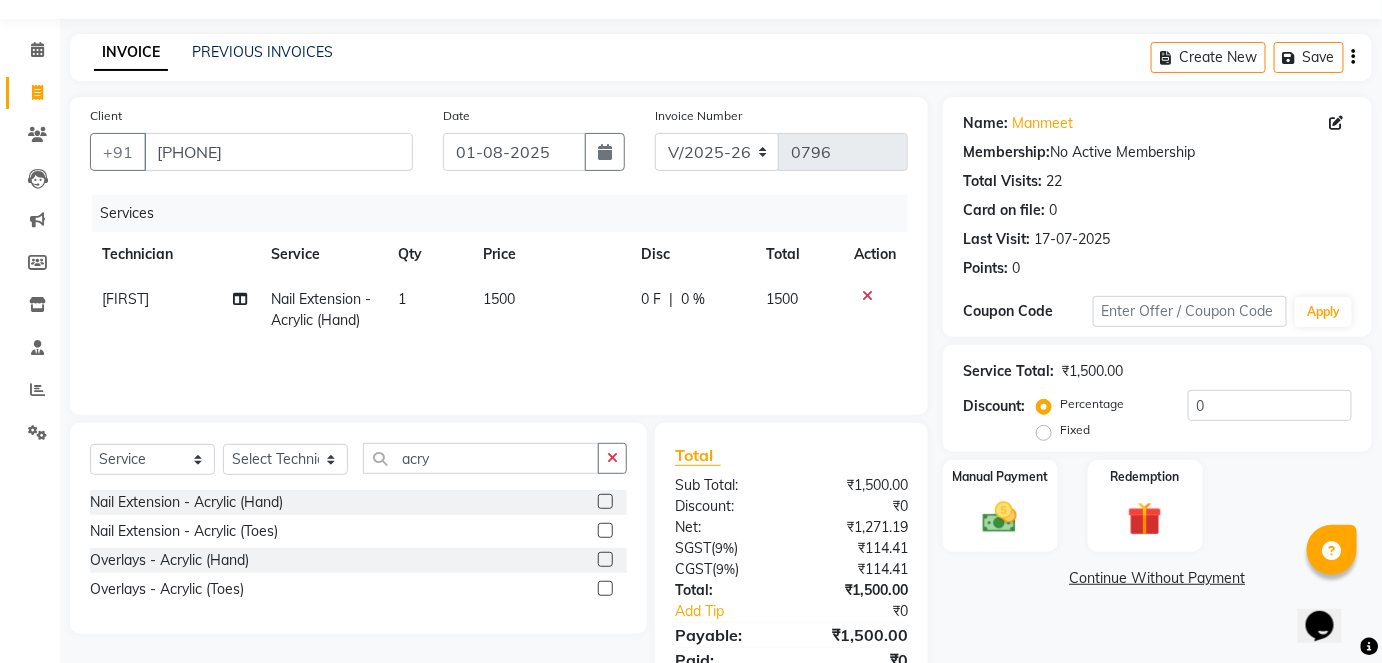 click on "Services Technician Service Qty Price Disc Total Action [FIRST] Nail Extension - Acrylic (Hand) 1 1500 0 F | 0 % 1500" 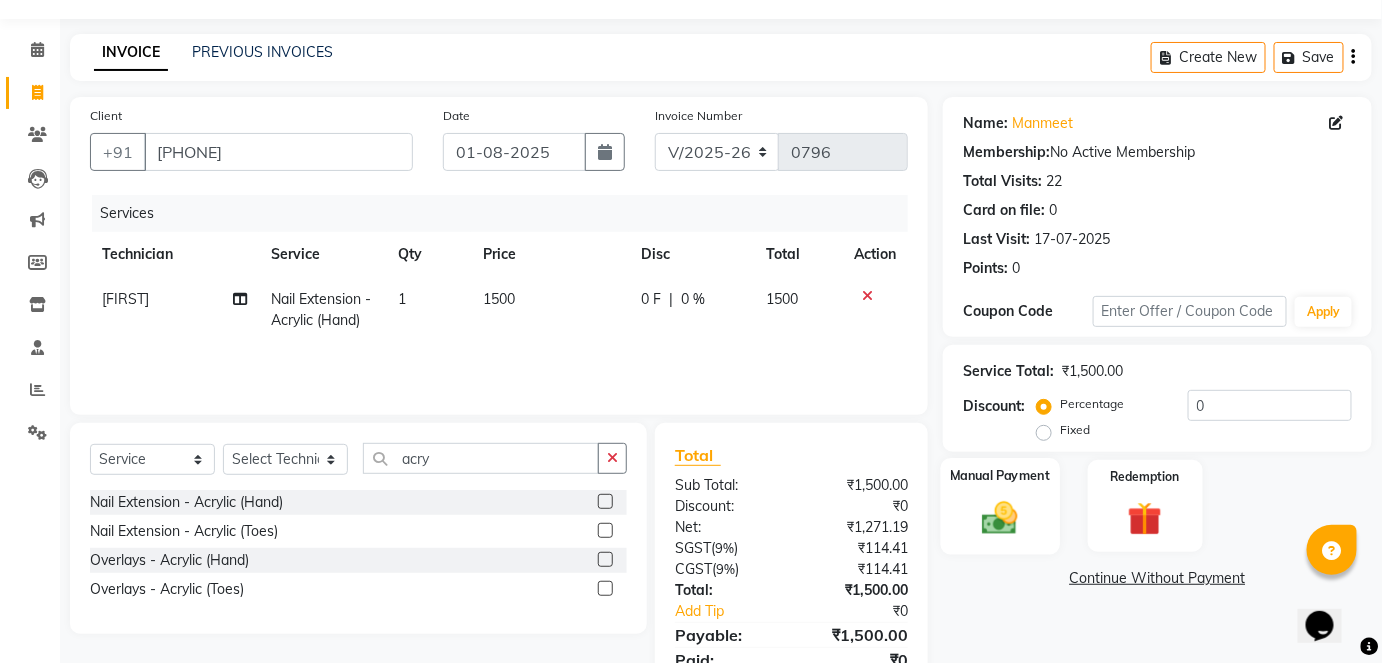click 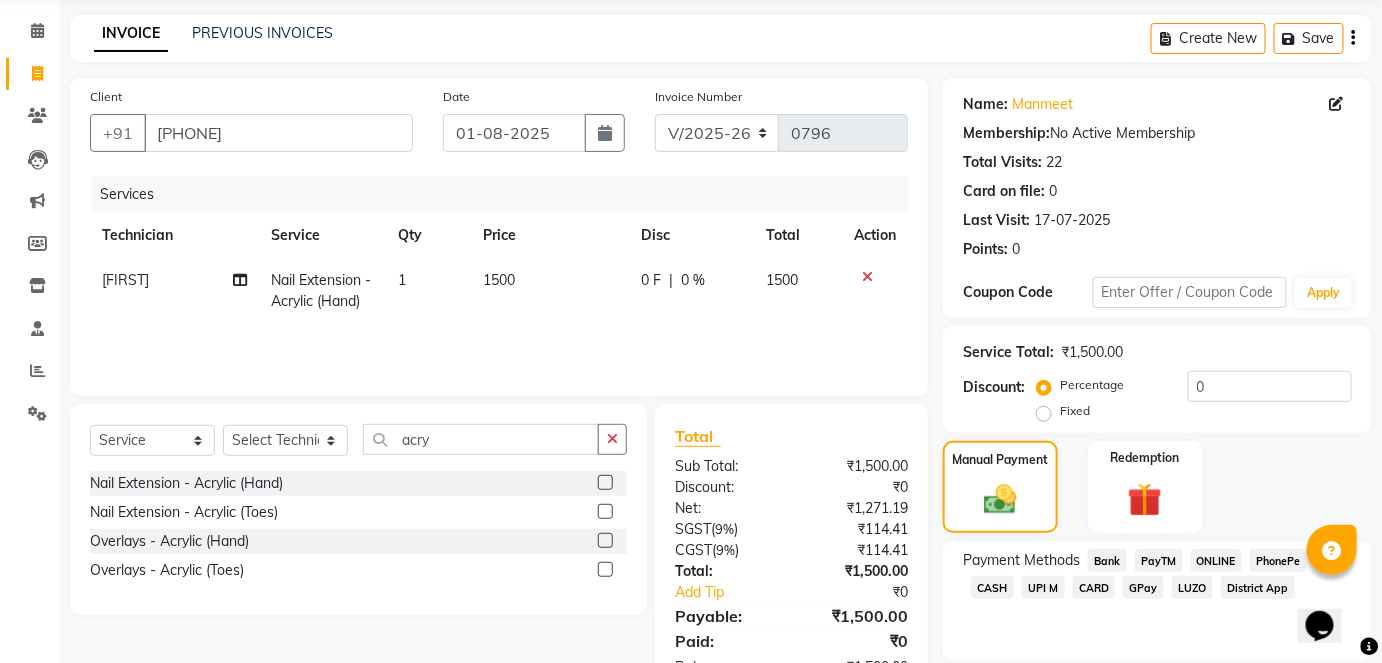 scroll, scrollTop: 140, scrollLeft: 0, axis: vertical 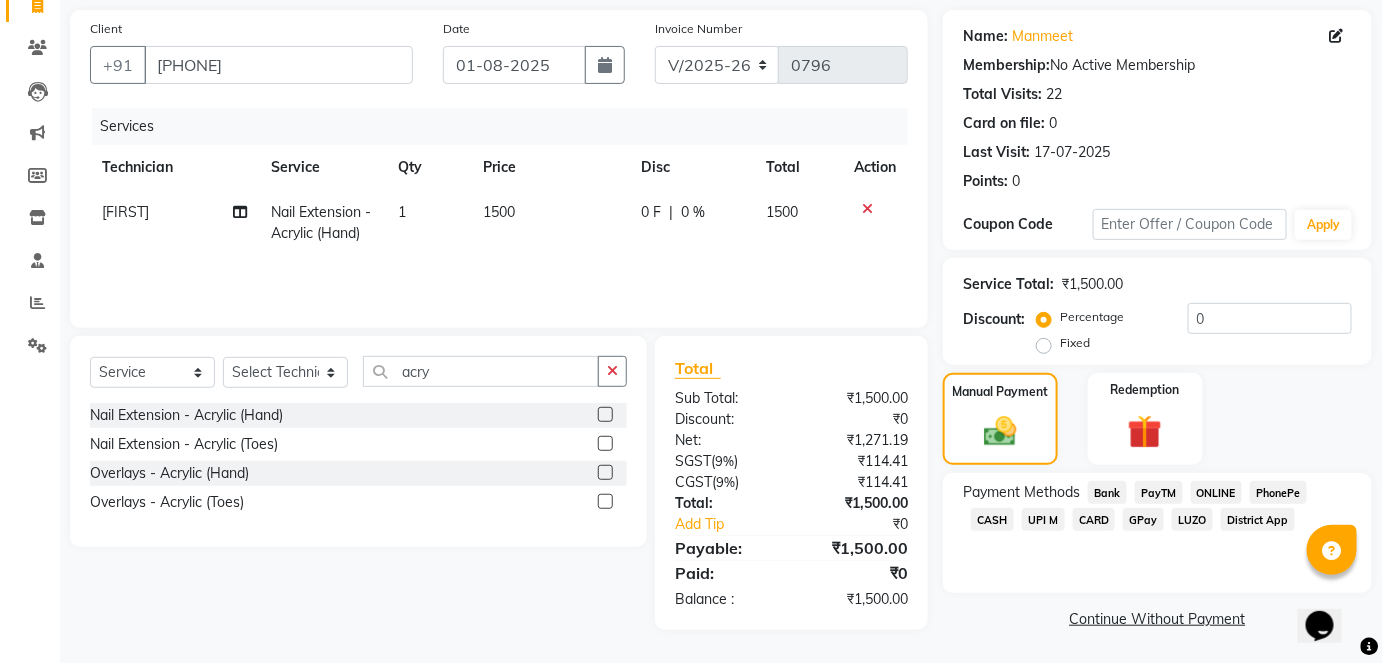 click on "Payment Methods  Bank   PayTM   ONLINE   PhonePe   CASH   UPI M   CARD   GPay   LUZO   District App" 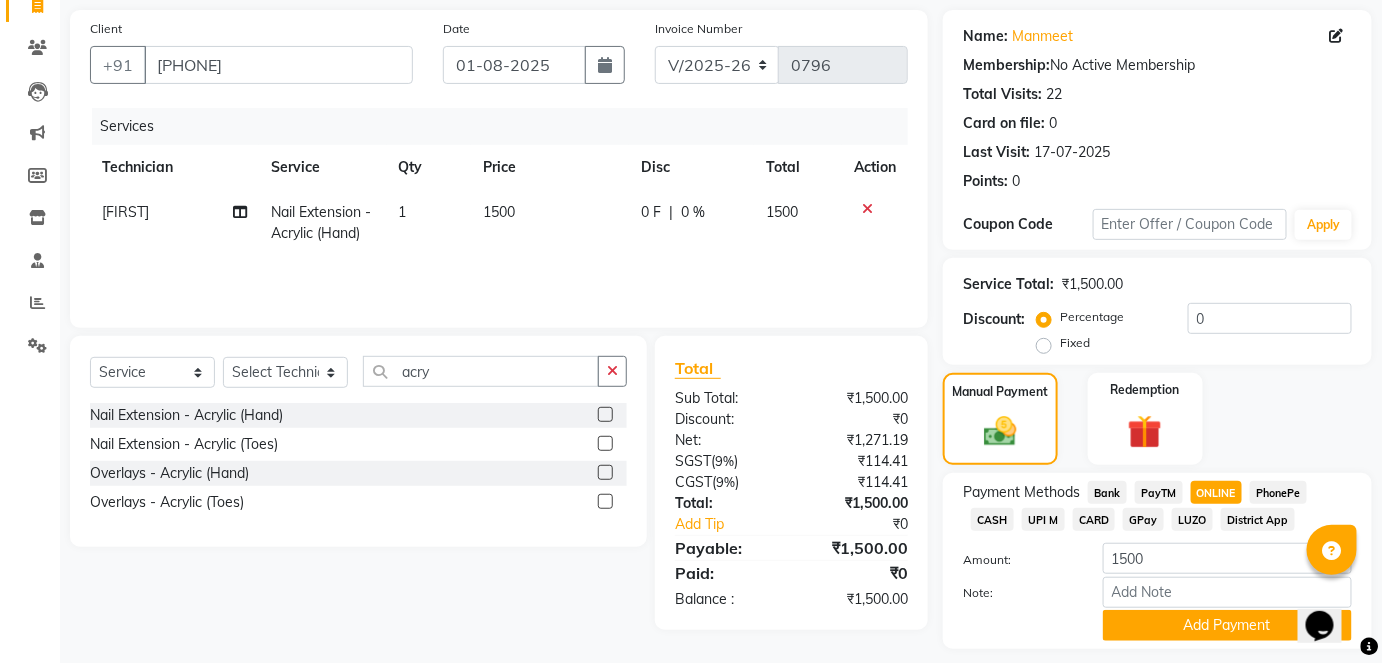 scroll, scrollTop: 196, scrollLeft: 0, axis: vertical 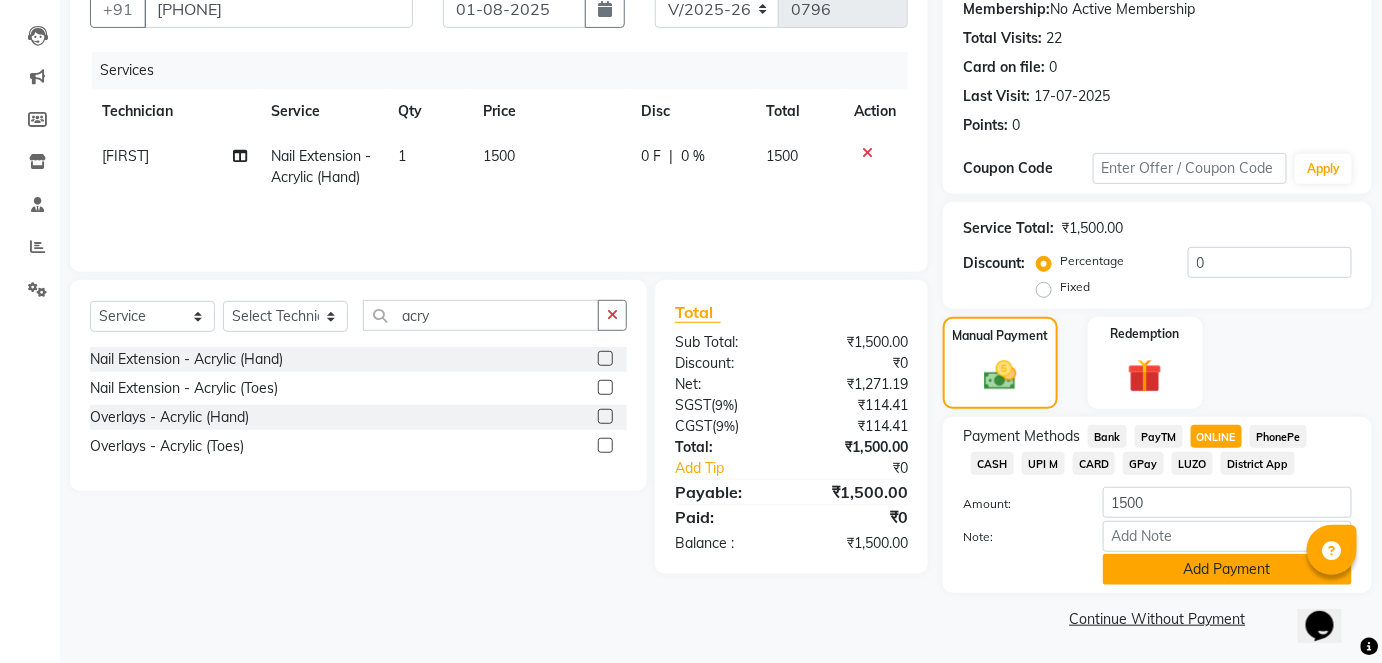 click on "Add Payment" 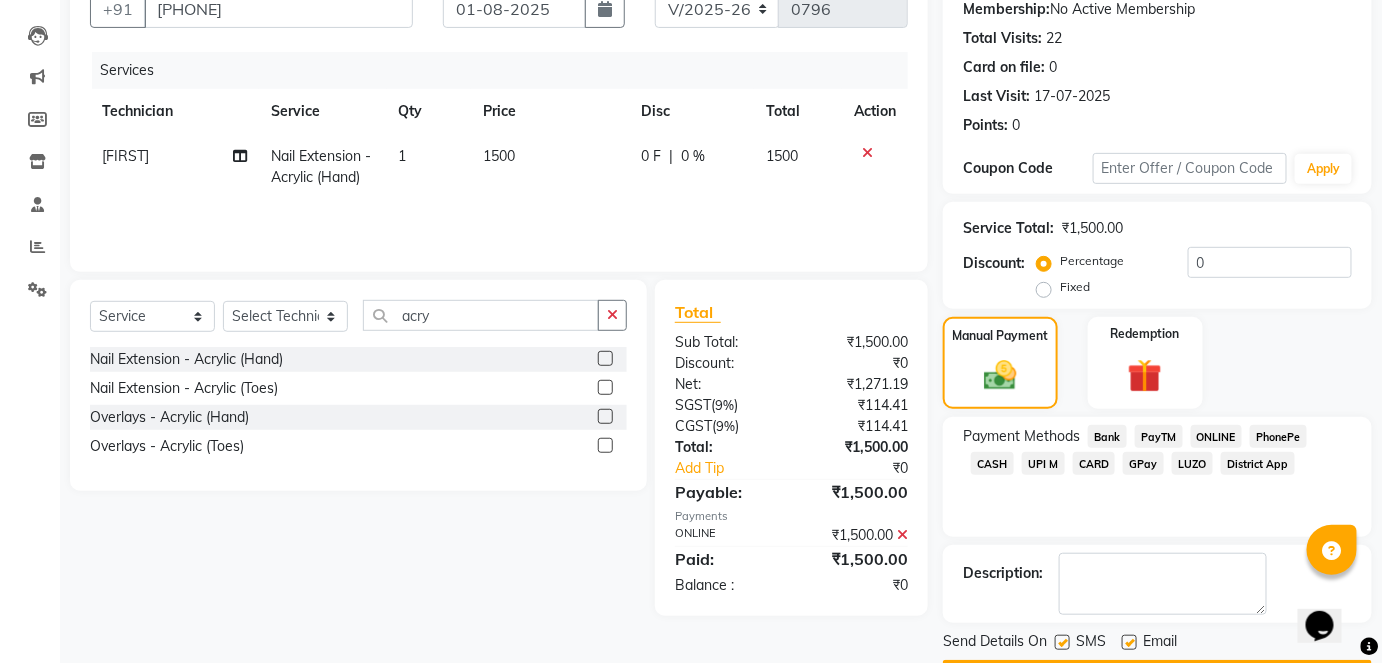 scroll, scrollTop: 252, scrollLeft: 0, axis: vertical 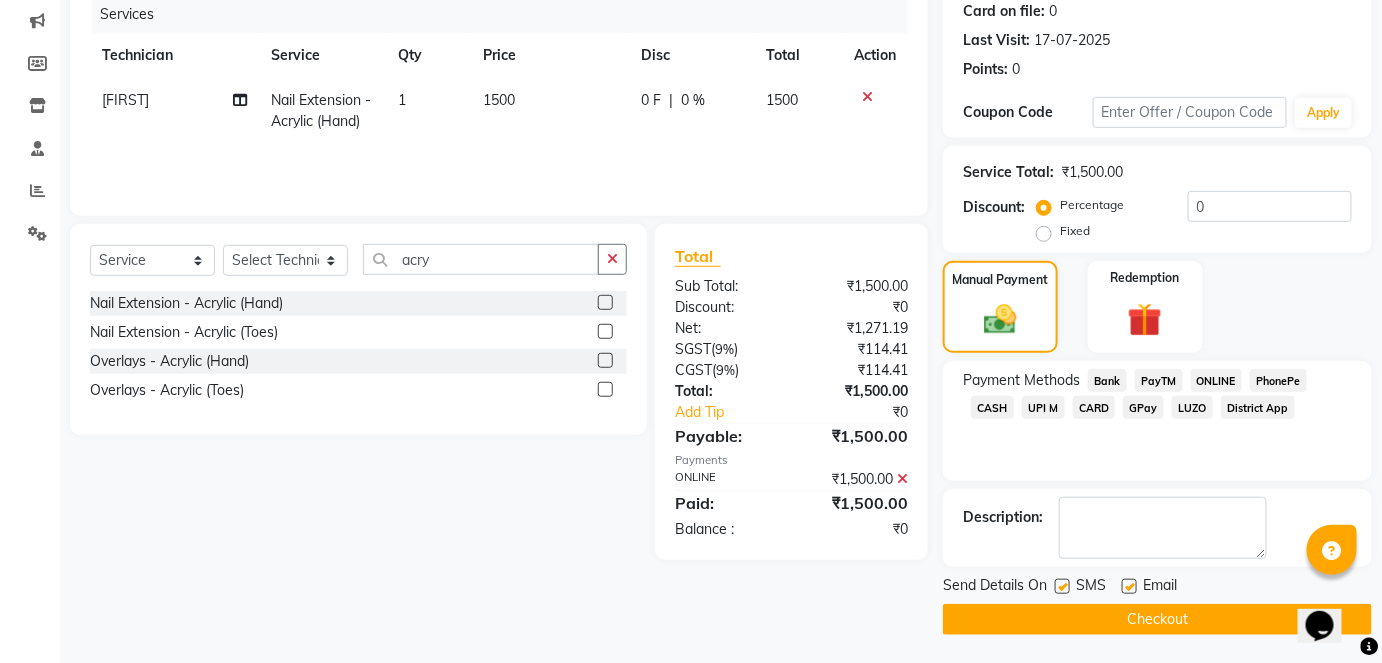 click on "Checkout" 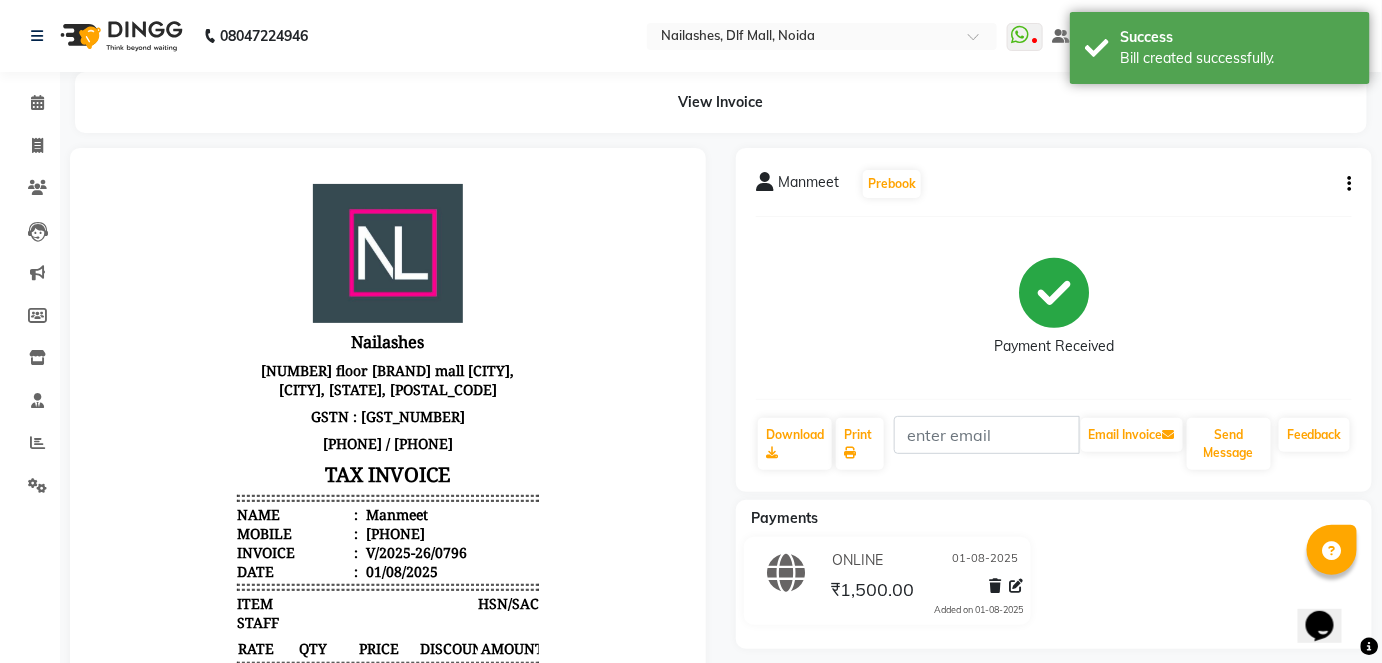 scroll, scrollTop: 0, scrollLeft: 0, axis: both 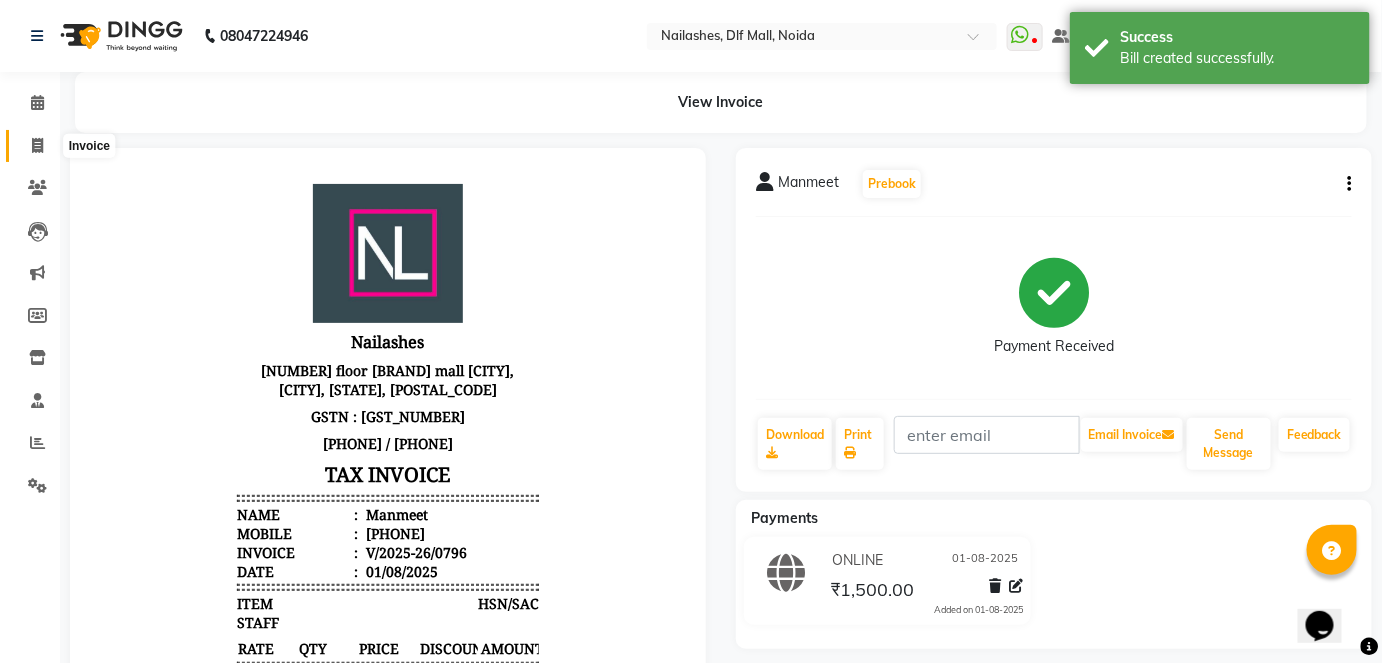 click 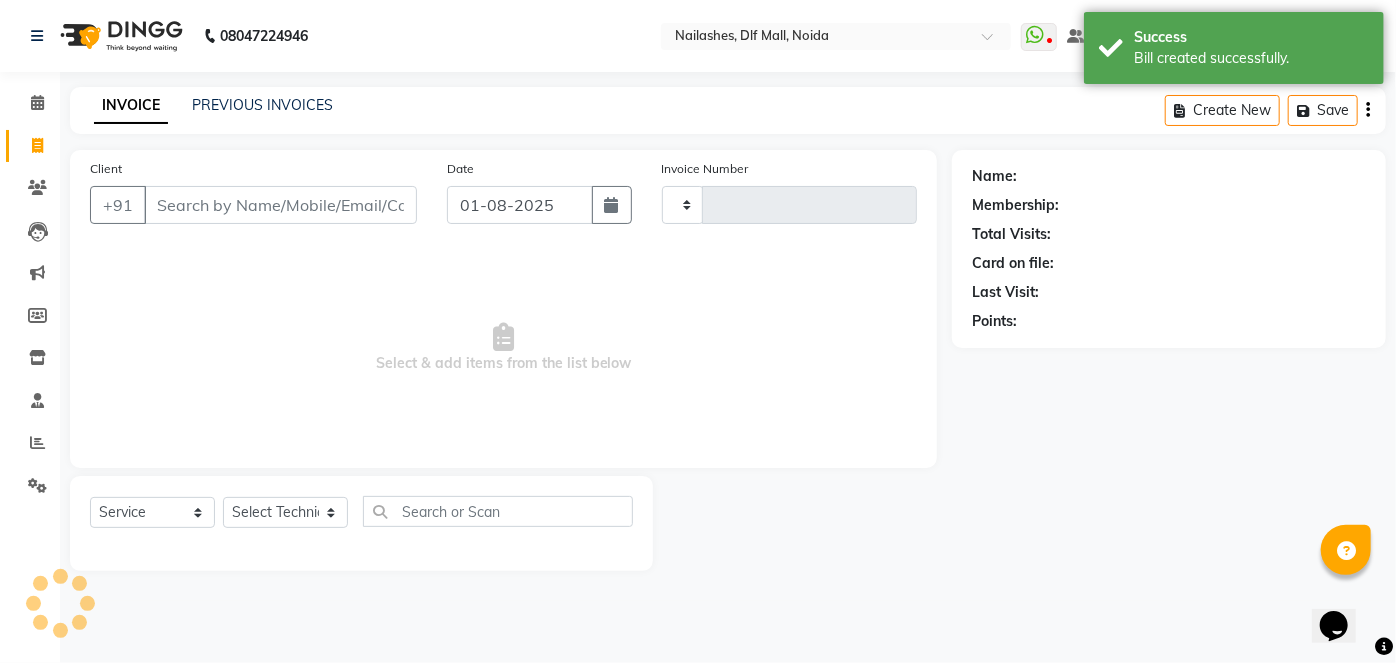 type on "0797" 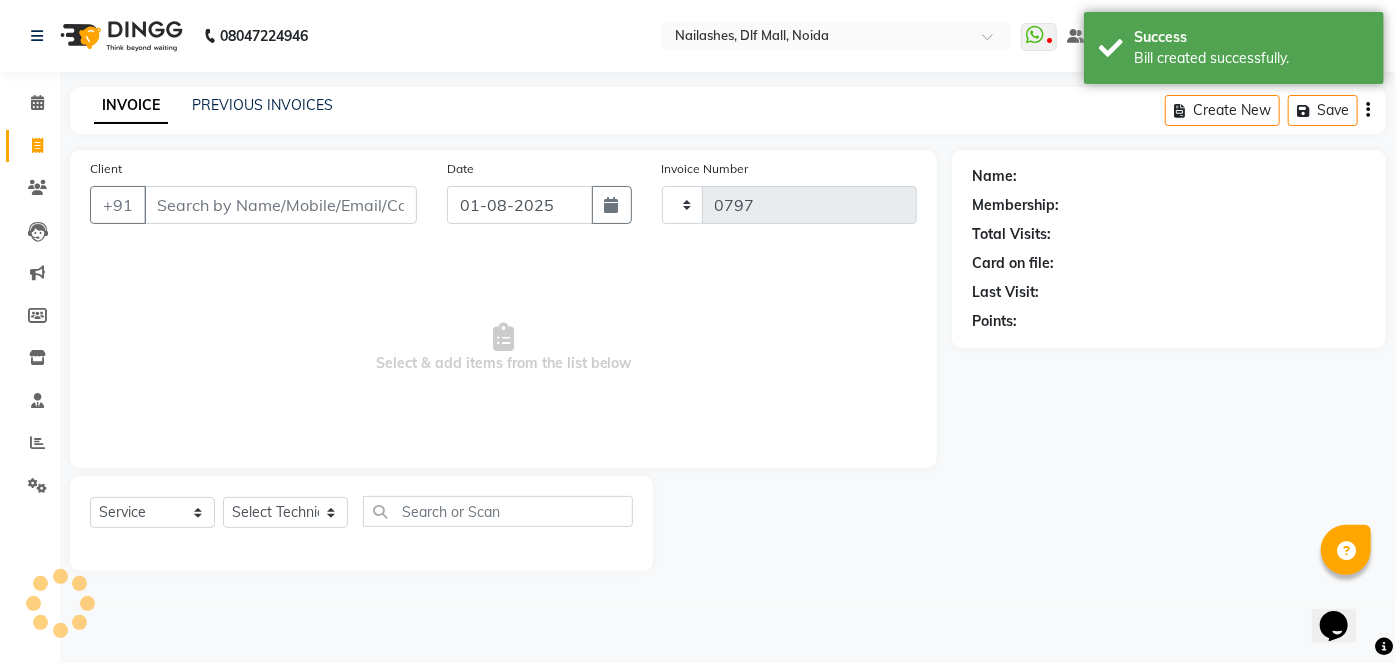 select on "5188" 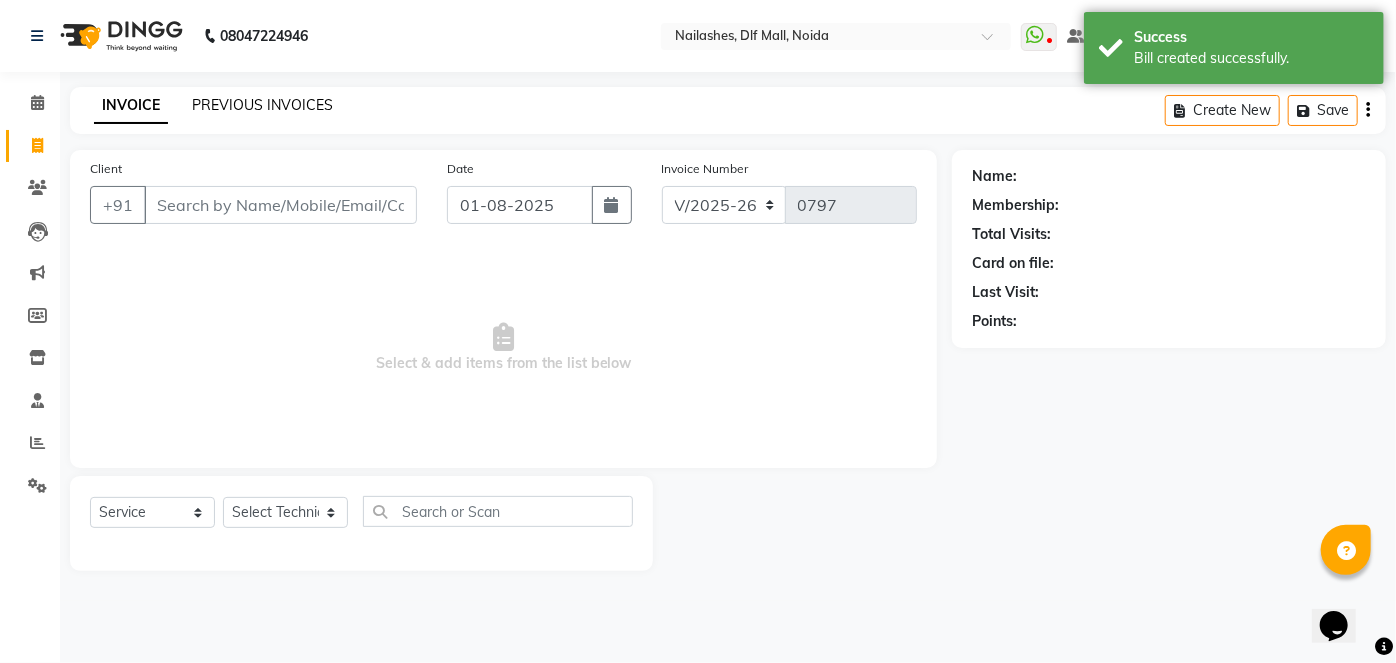 click on "PREVIOUS INVOICES" 